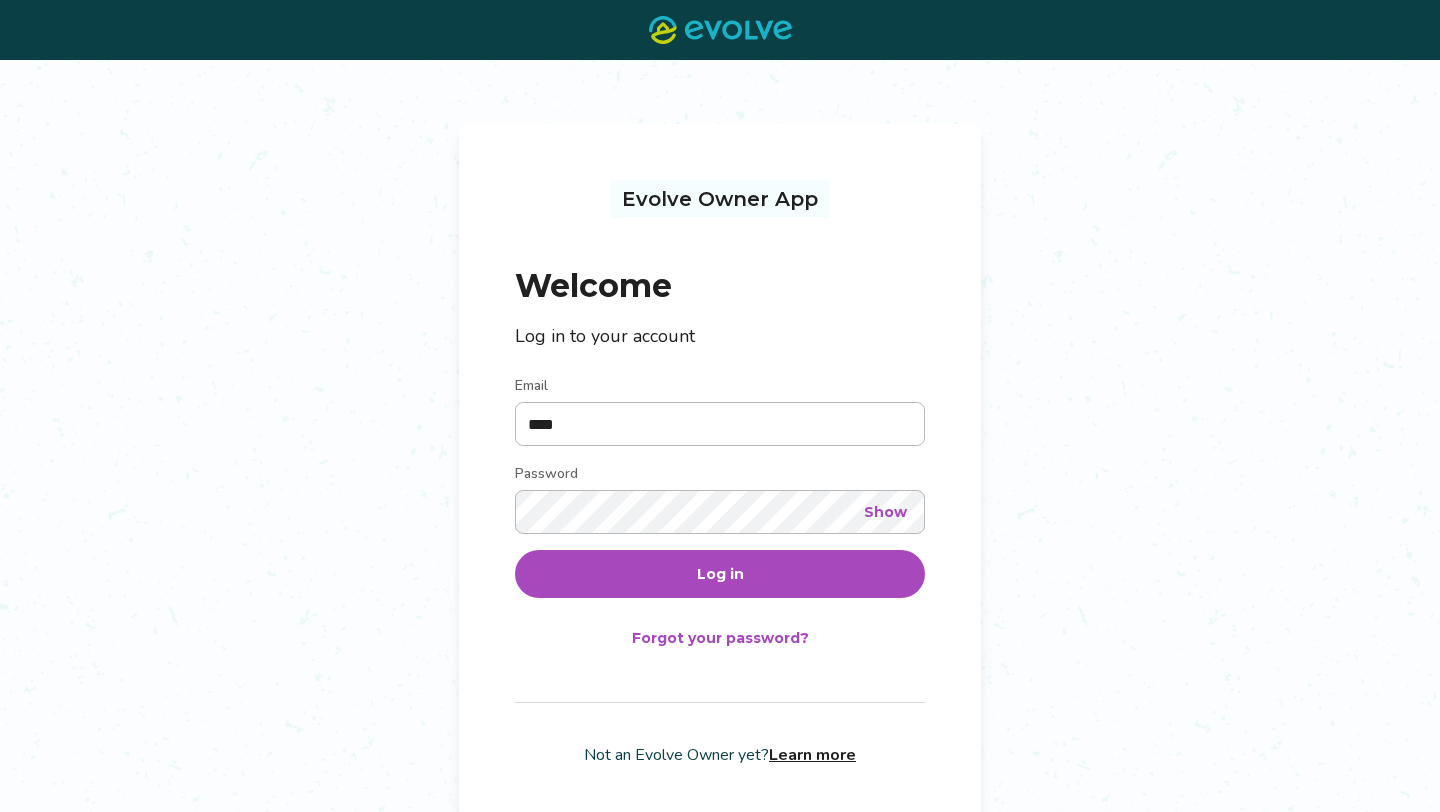 scroll, scrollTop: 0, scrollLeft: 0, axis: both 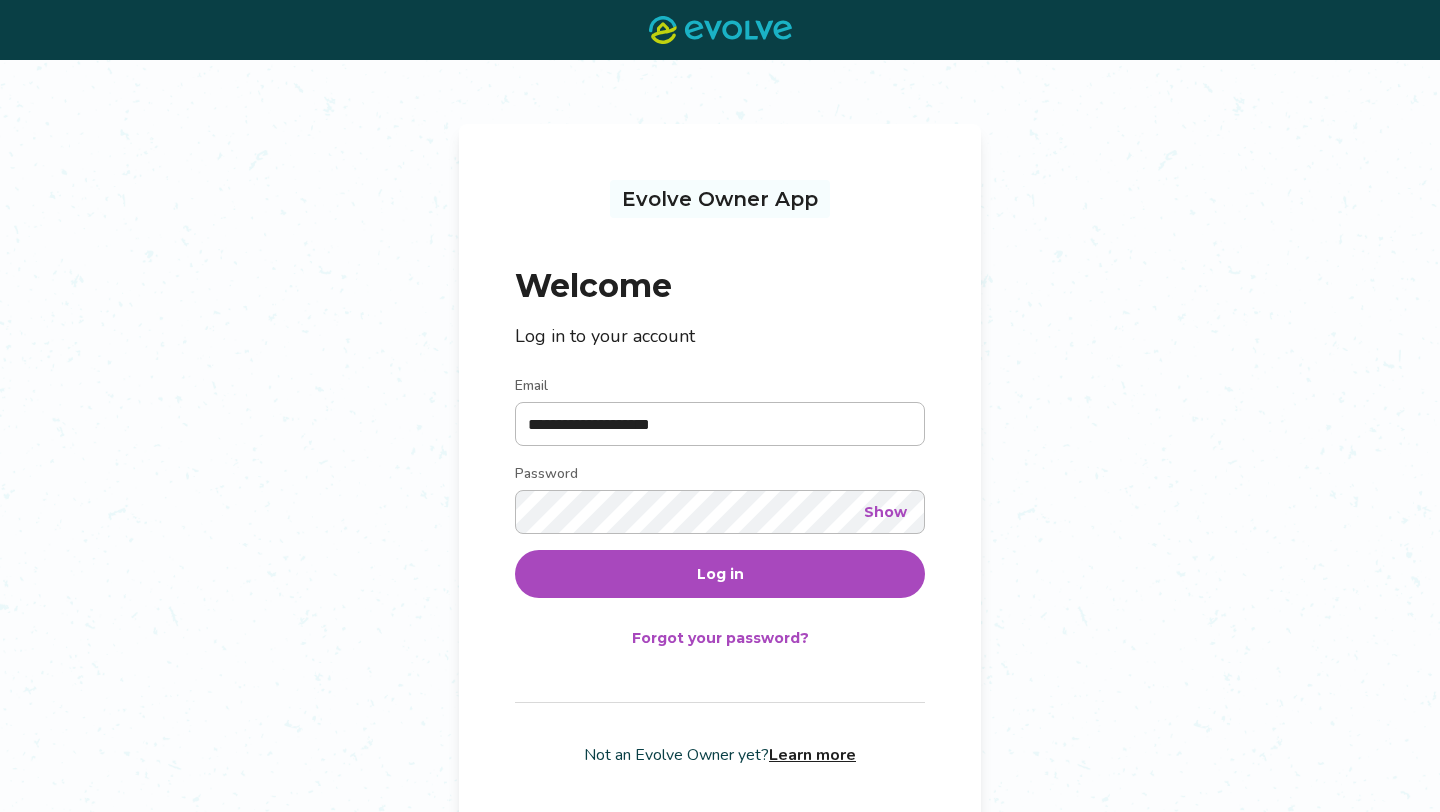 click on "Log in" at bounding box center [720, 574] 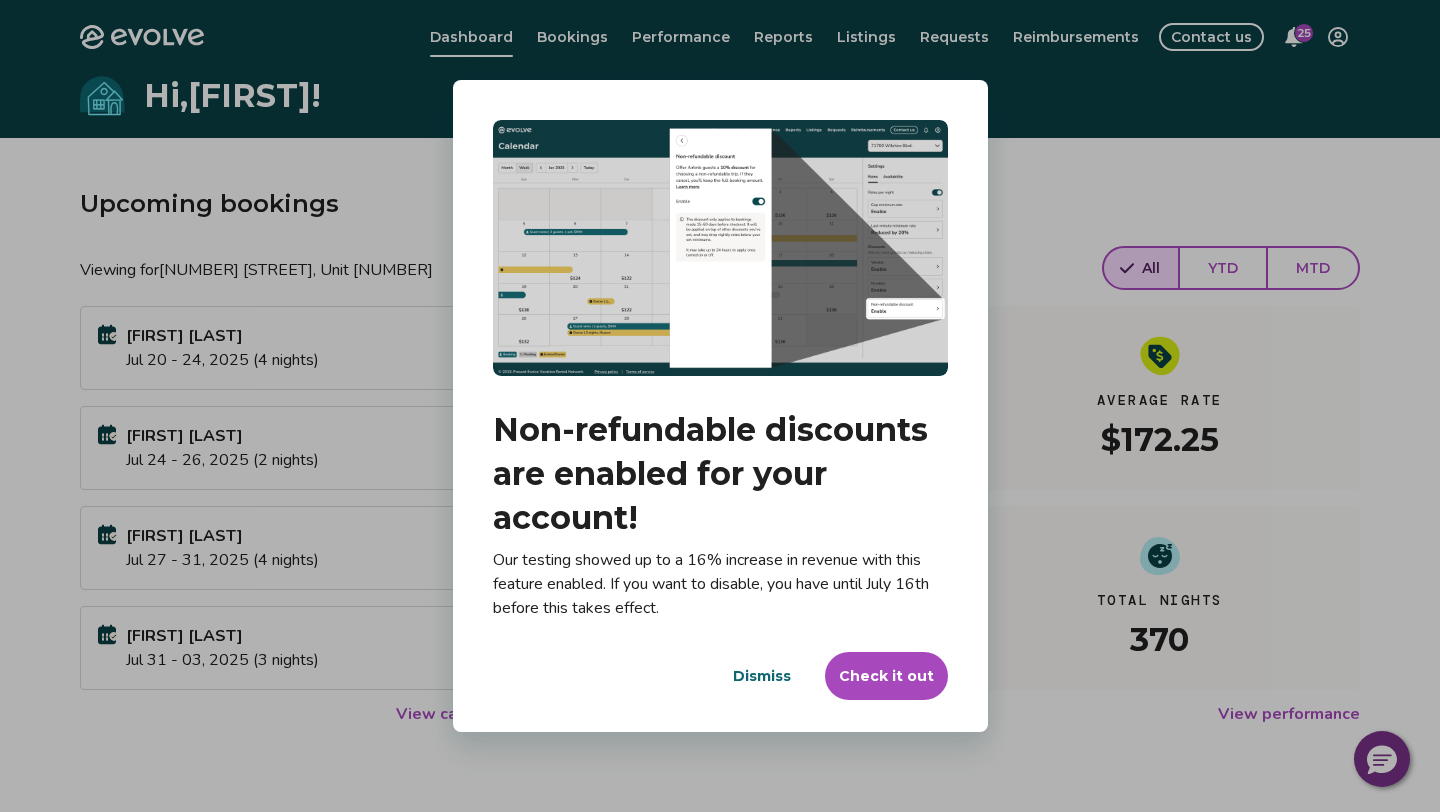 click on "Dismiss" at bounding box center [762, 676] 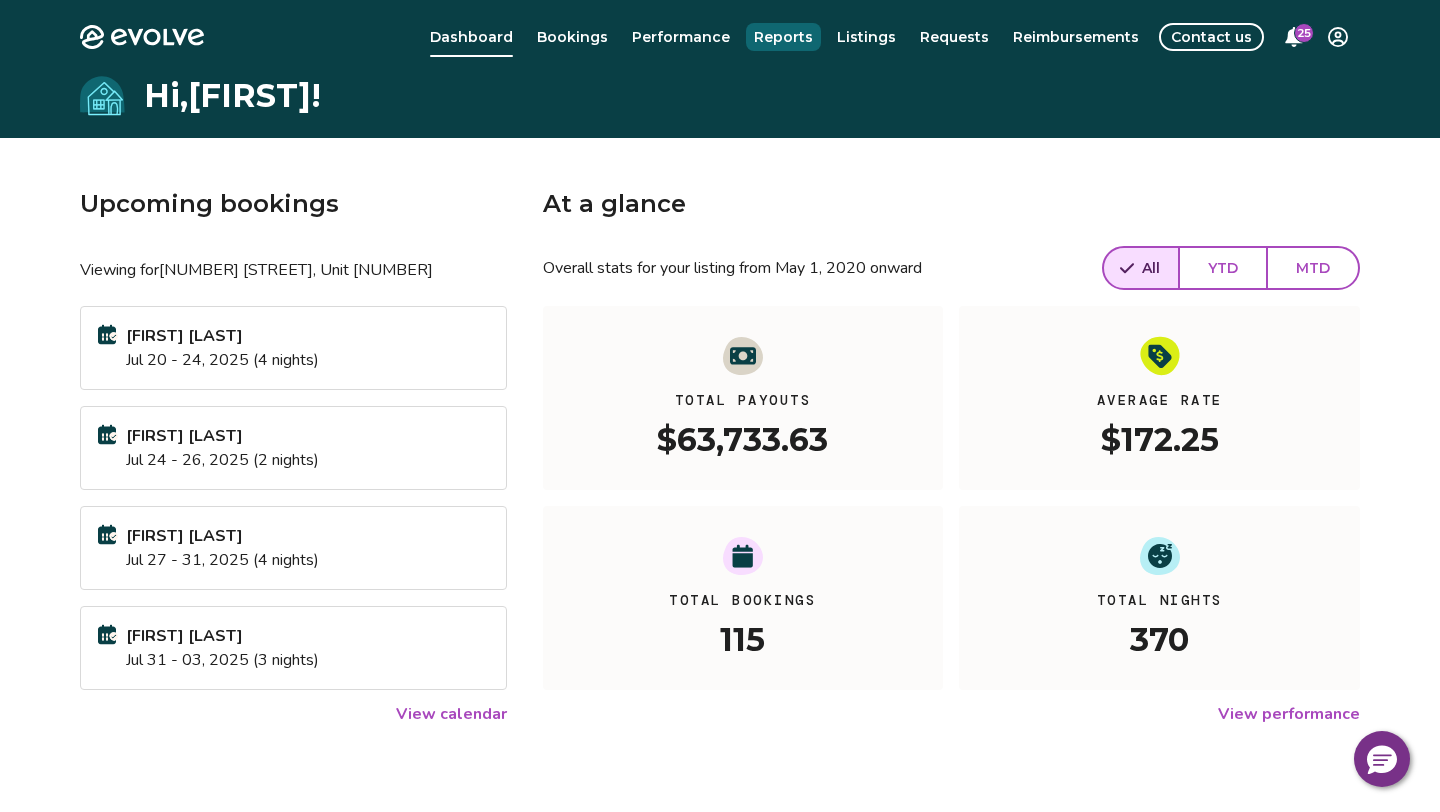 click on "Reports" at bounding box center (783, 37) 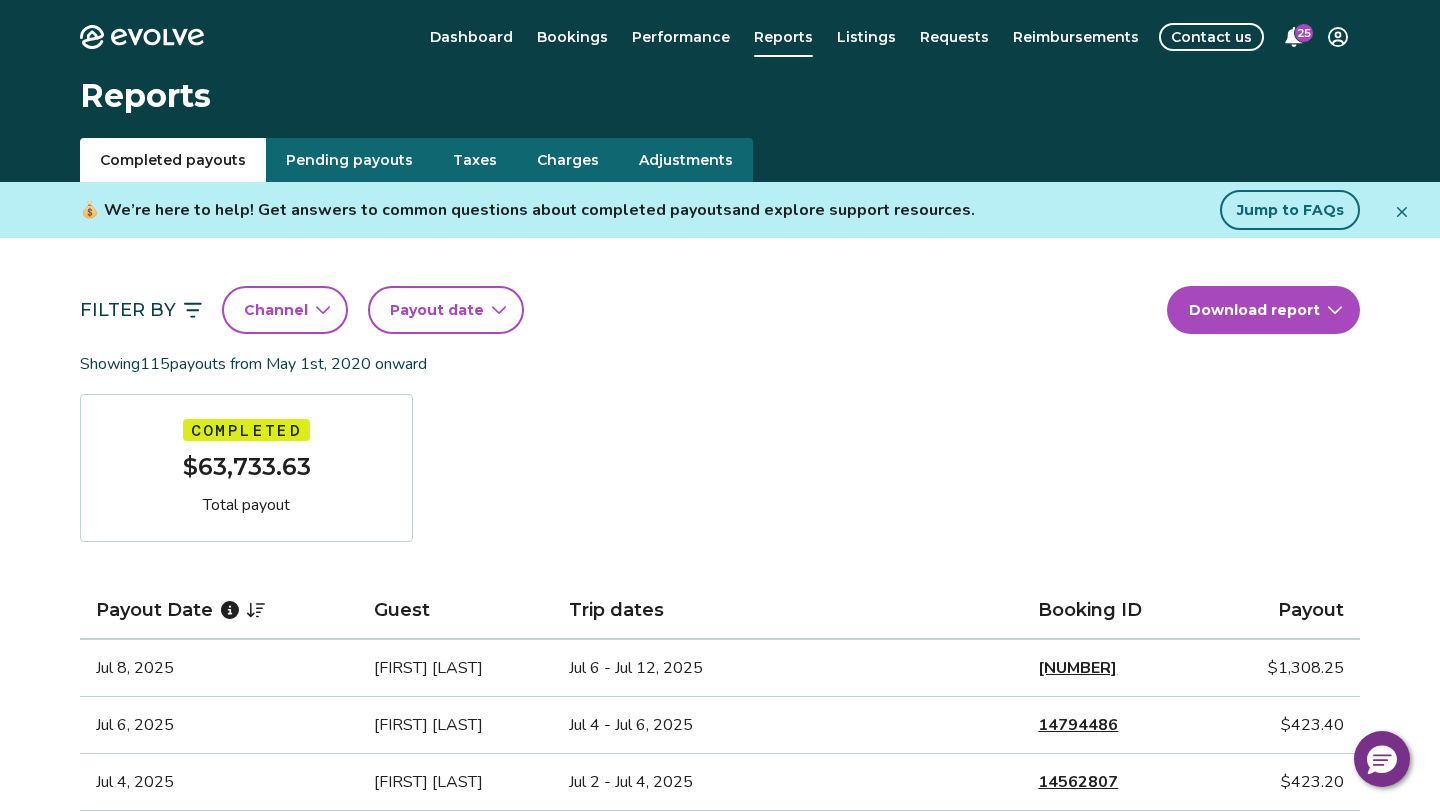 click on "Evolve Dashboard Bookings Performance Reports Listings Requests Reimbursements Contact us 25 Reports Completed payouts Pending payouts Taxes Charges Adjustments 💰 We’re here to help! Get answers to common questions about   completed payouts  and explore support resources. Jump to FAQs Filter By  Channel Payout date Download   report Showing  115  payouts   from [MONTH] [DAY], [YEAR] onward Completed $[AMOUNT] Total payout Payout Date Guest Trip dates Booking ID Payout [MONTH] [DAY], [YEAR] [FIRST] [LAST] [MONTH] [DAY] - [MONTH] [DAY], [YEAR] [NUMBER] $[AMOUNT] [MONTH] [DAY], [YEAR] [FIRST] [LAST] [MONTH] [DAY] - [MONTH] [DAY], [YEAR] [NUMBER] $[AMOUNT] [MONTH] [DAY], [YEAR] [FIRST] [LAST] [MONTH] [DAY] - [MONTH] [DAY], [YEAR] [NUMBER] $[AMOUNT] [MONTH] [DAY], [YEAR] [FIRST] [LAST] [MONTH] [DAY] - [MONTH] [DAY], [YEAR] [NUMBER] $[AMOUNT] [MONTH] [DAY], [YEAR] [FIRST] [LAST] [MONTH] [DAY] - [MONTH] [DAY], [YEAR] [NUMBER] $[AMOUNT] [MONTH] [DAY], [YEAR] [FIRST] [LAST] [MONTH] [DAY] - [MONTH] [DAY], [YEAR] [NUMBER] $[AMOUNT] [MONTH] [DAY], [YEAR] [FIRST] [LAST] [MONTH] [DAY] - [MONTH] [DAY], [YEAR] [NUMBER] $[AMOUNT] [MONTH] [DAY], [YEAR] [FIRST] [LAST] [MONTH] [DAY] - [MONTH] [DAY], [YEAR] [NUMBER] $[AMOUNT] [MONTH] [DAY], [YEAR] [FIRST] [LAST] [MONTH] [DAY] - [MONTH] [DAY], [YEAR] [NUMBER] $[AMOUNT] [NUMBER] [NUMBER] [NUMBER]" at bounding box center (720, 1297) 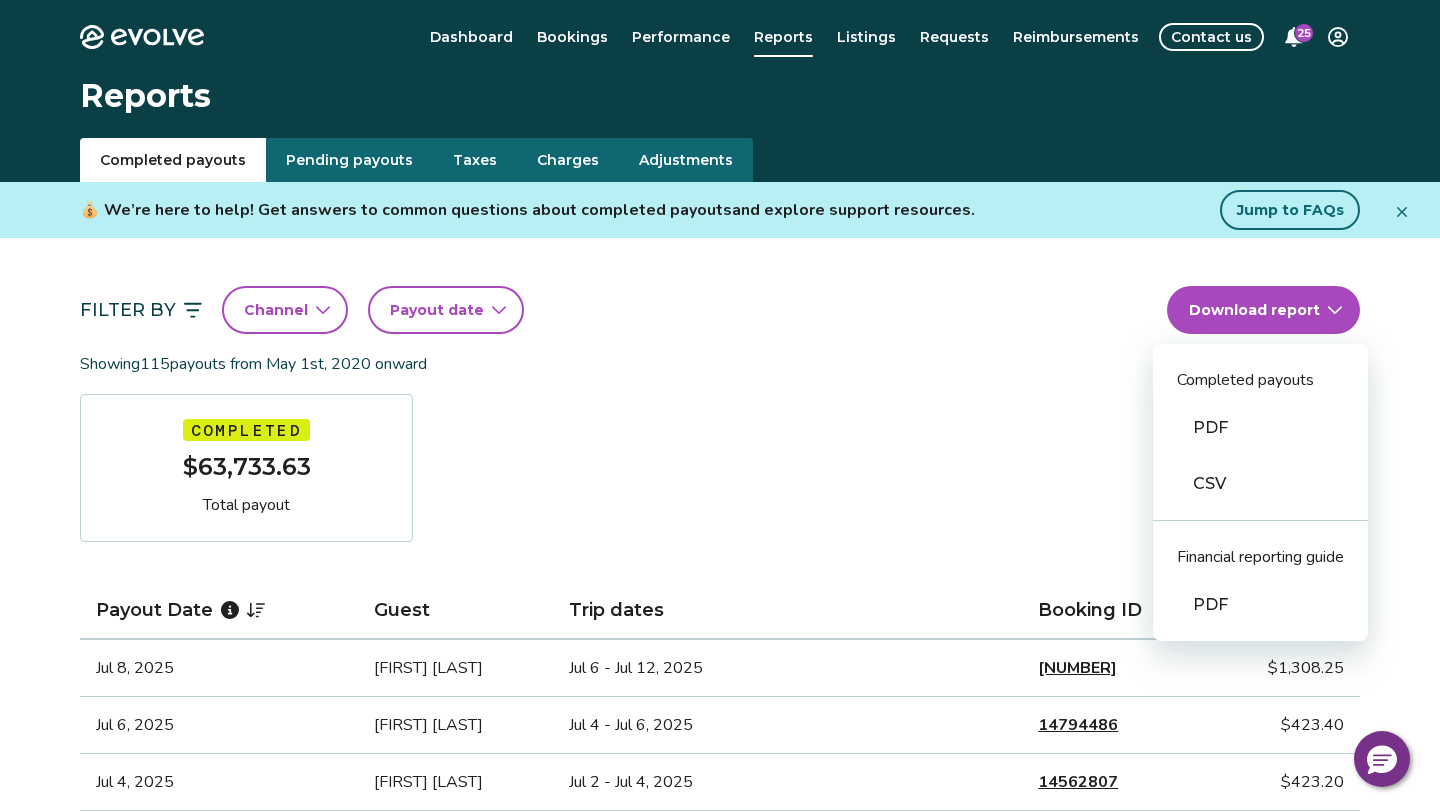 click on "PDF" at bounding box center [1260, 428] 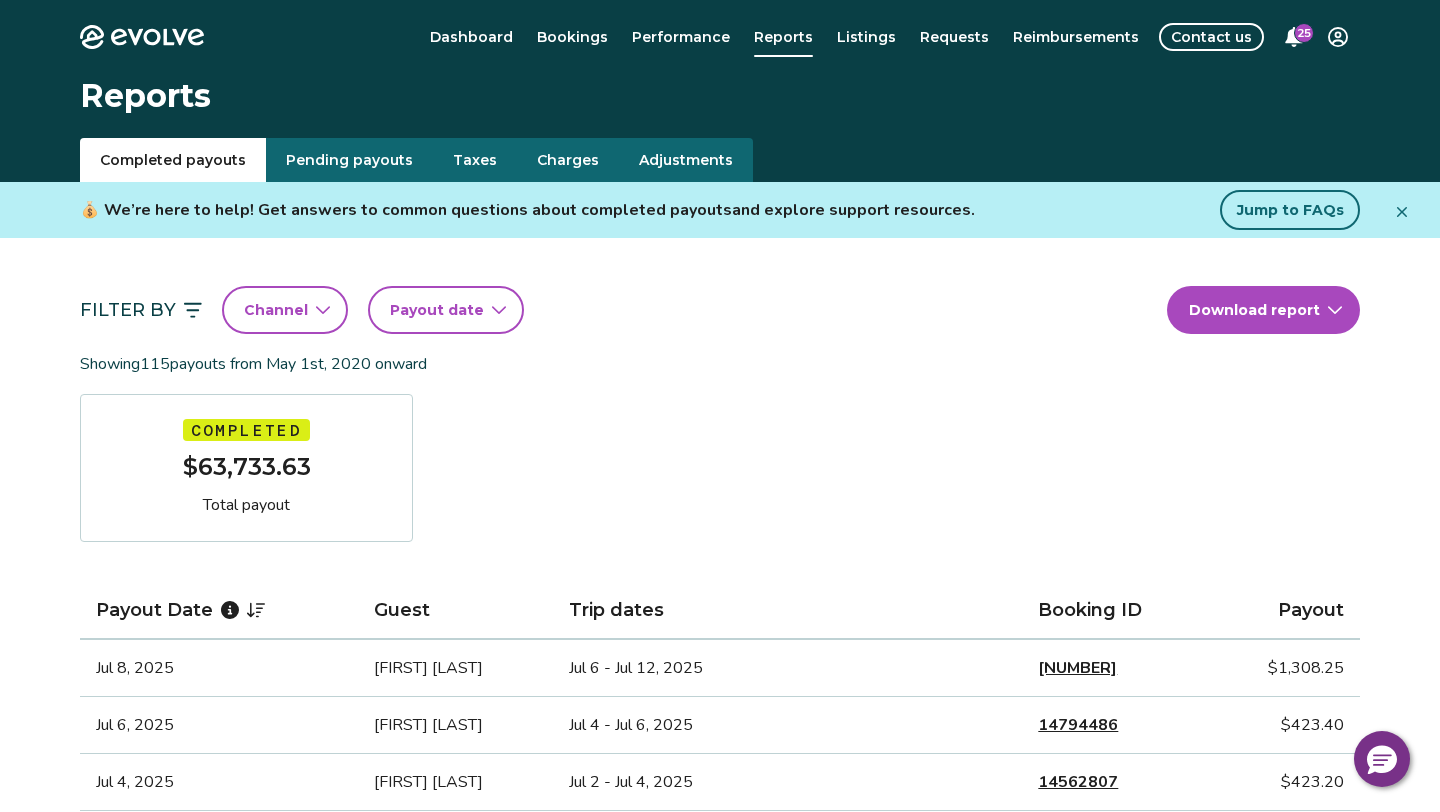 type 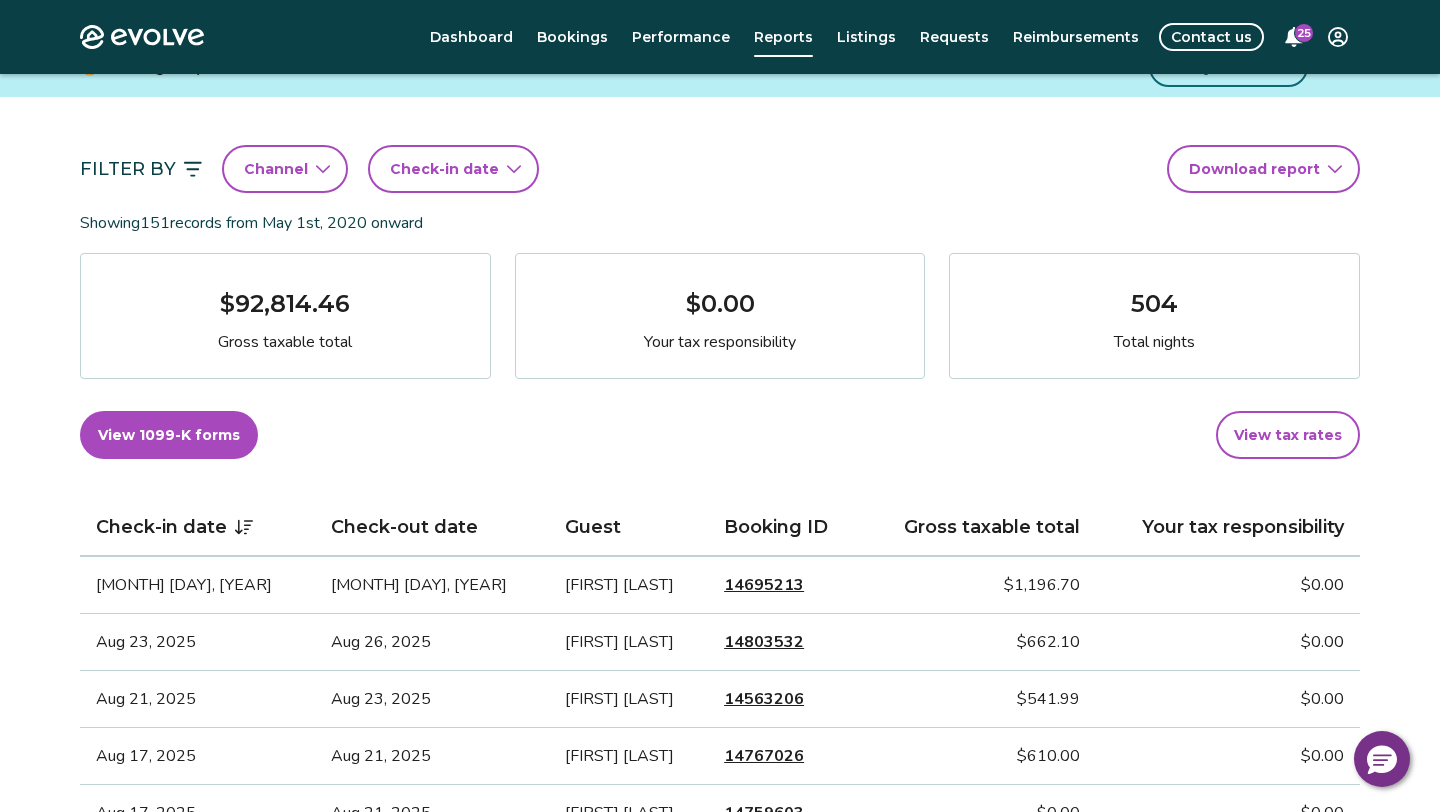 scroll, scrollTop: 140, scrollLeft: 0, axis: vertical 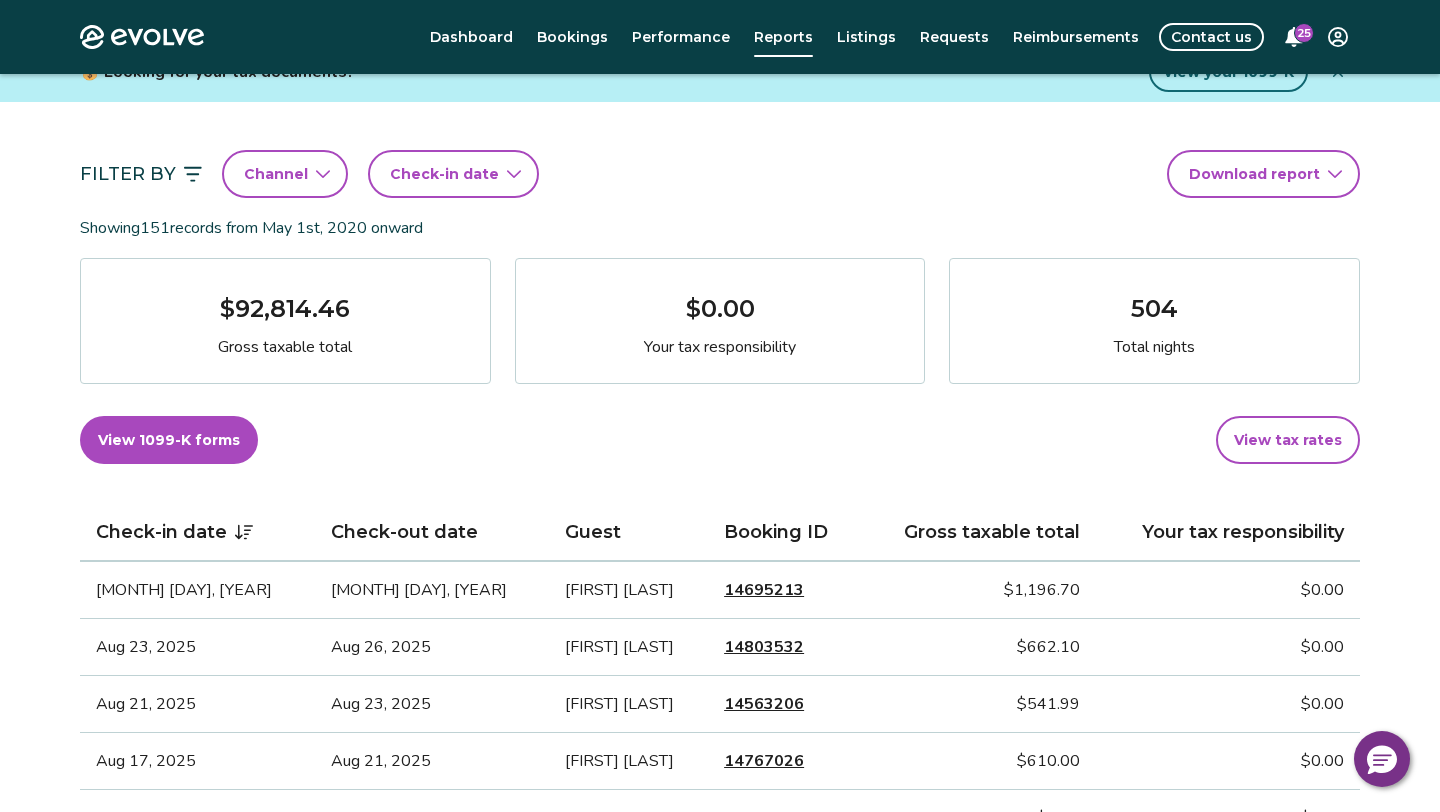click on "Check-in date" at bounding box center (453, 174) 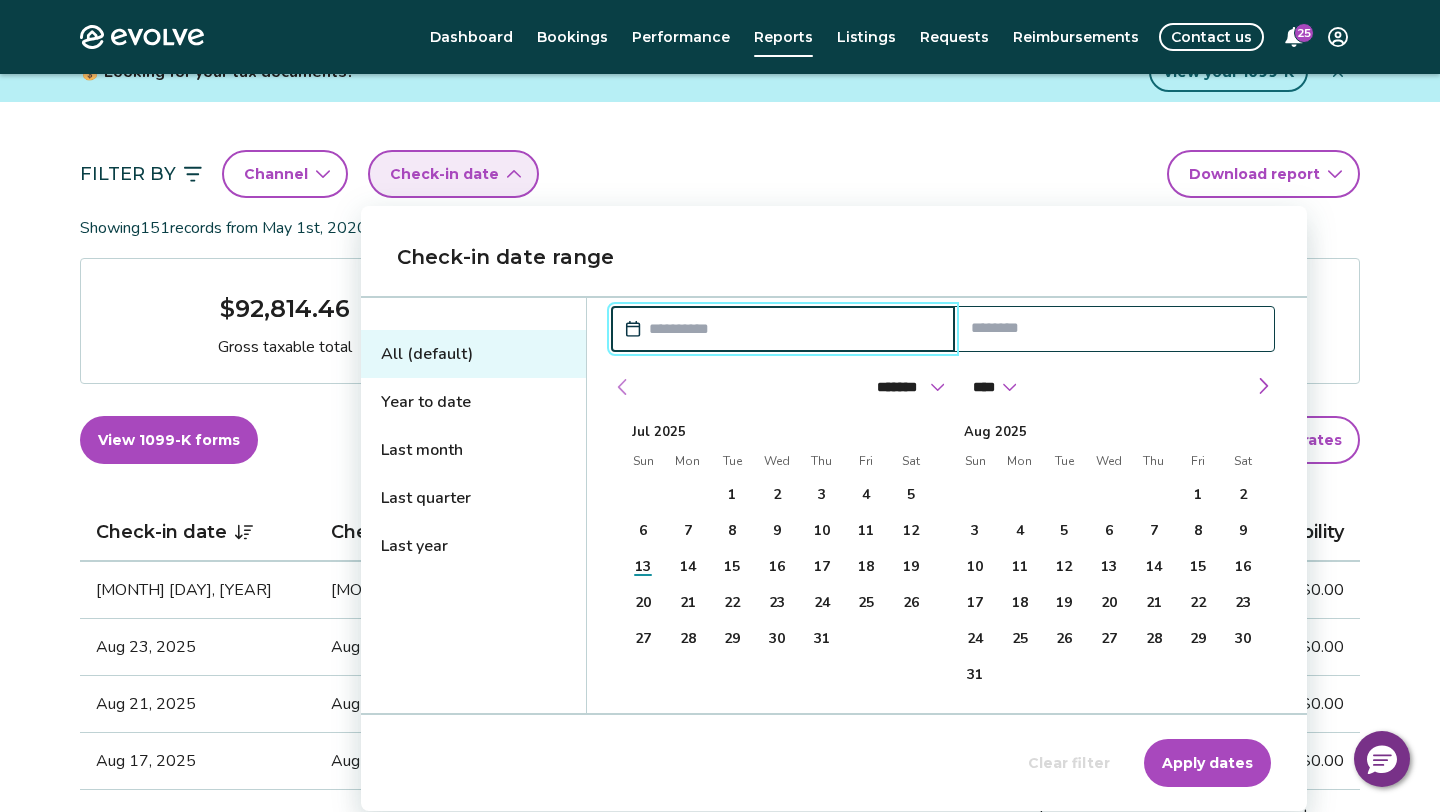 click at bounding box center (623, 387) 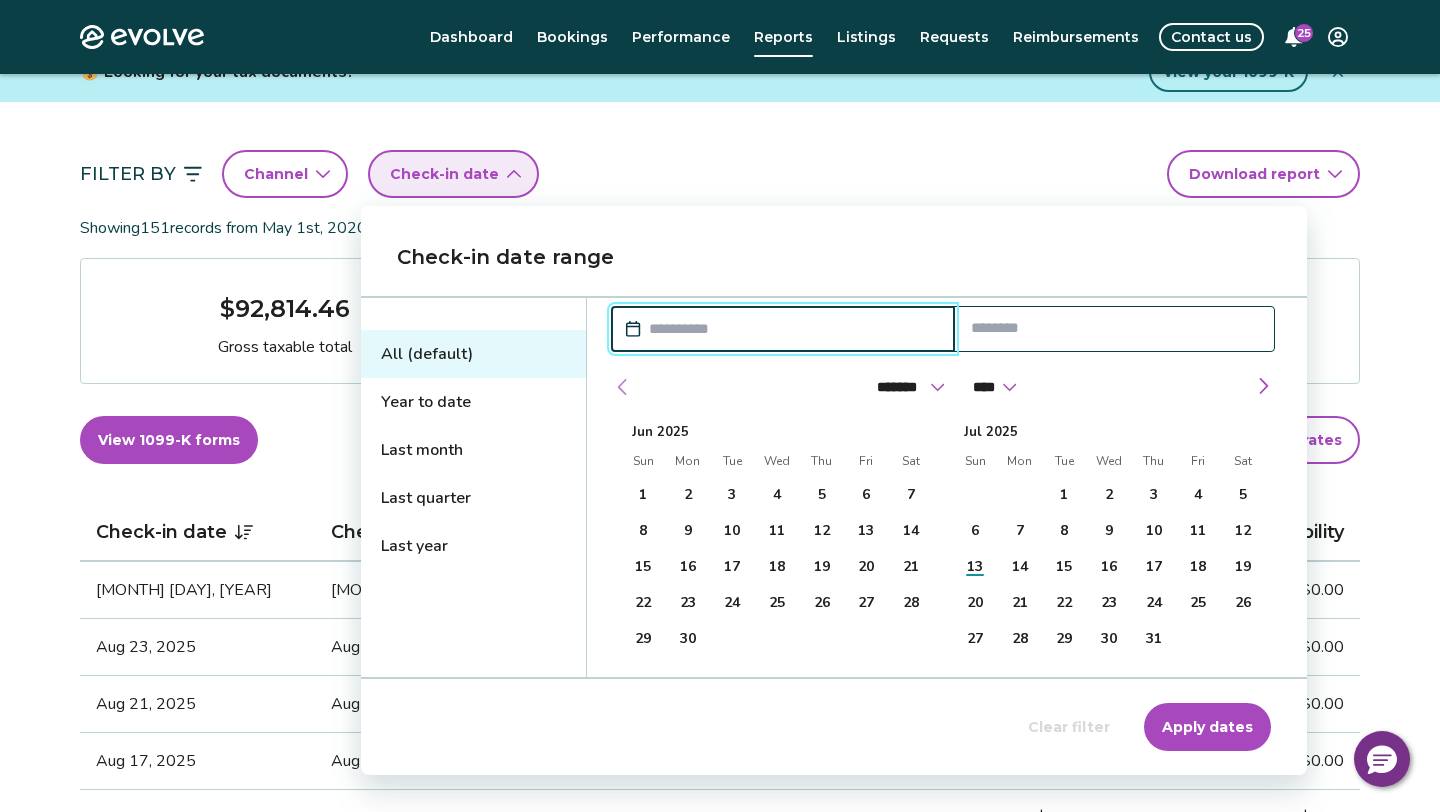 click at bounding box center [623, 387] 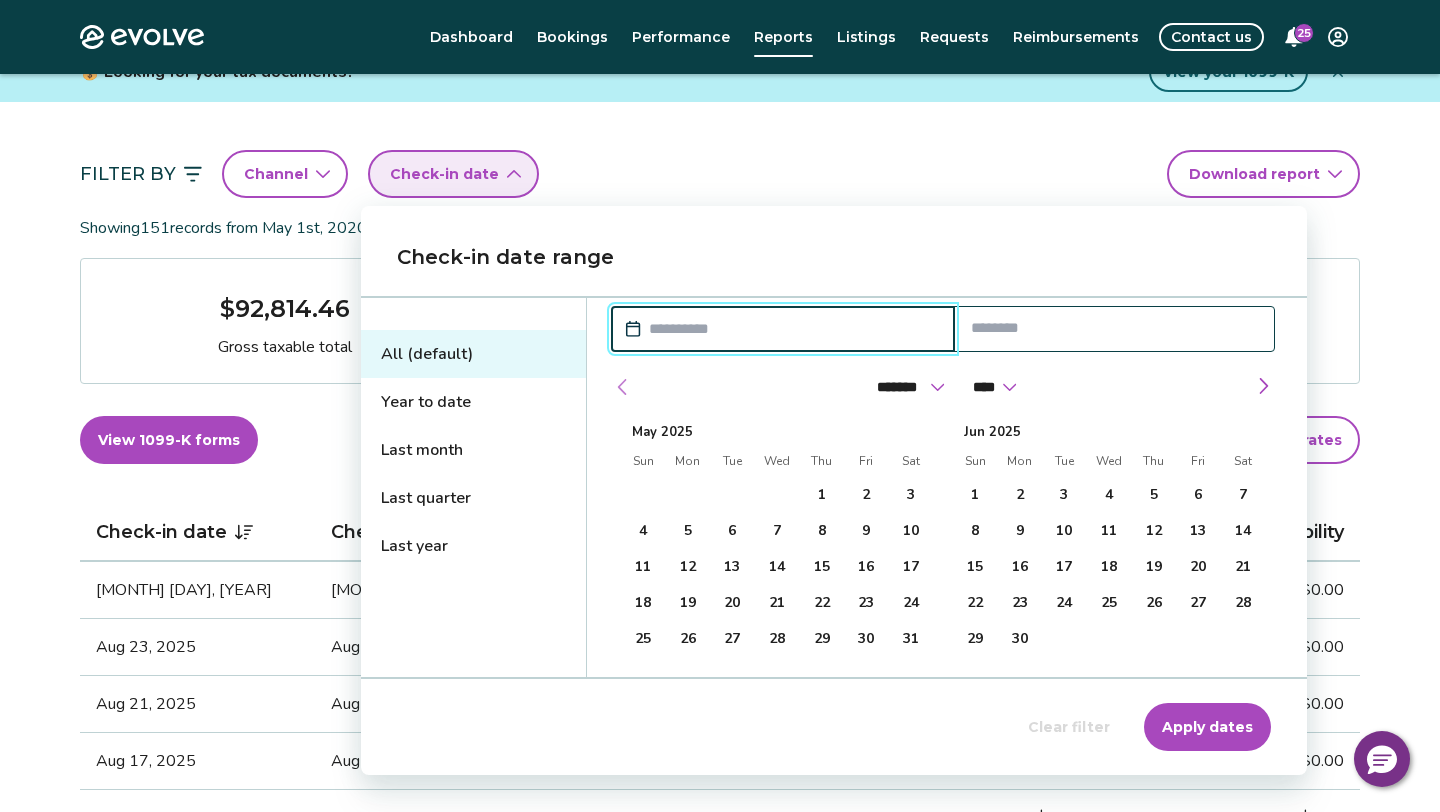 click at bounding box center (623, 387) 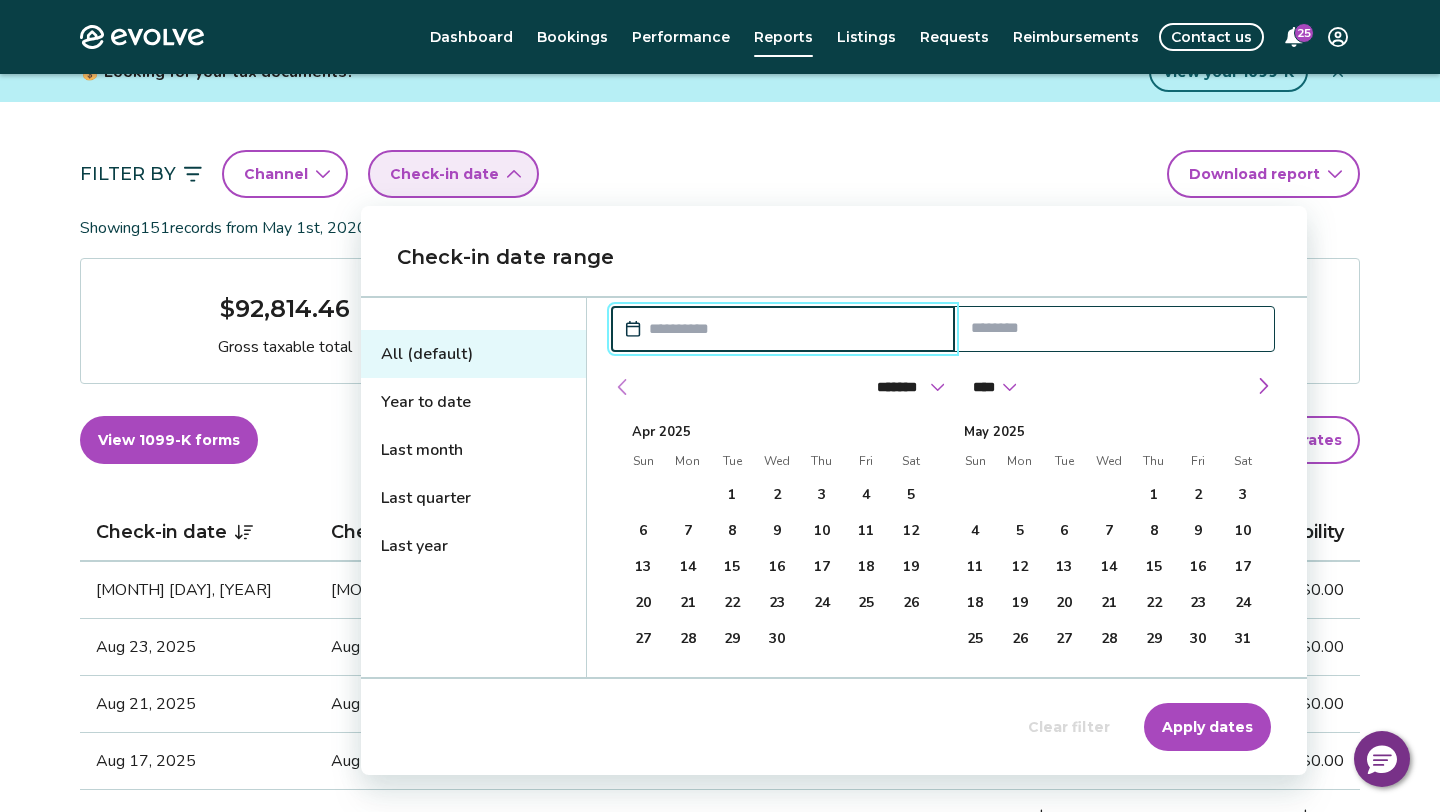 click at bounding box center (623, 387) 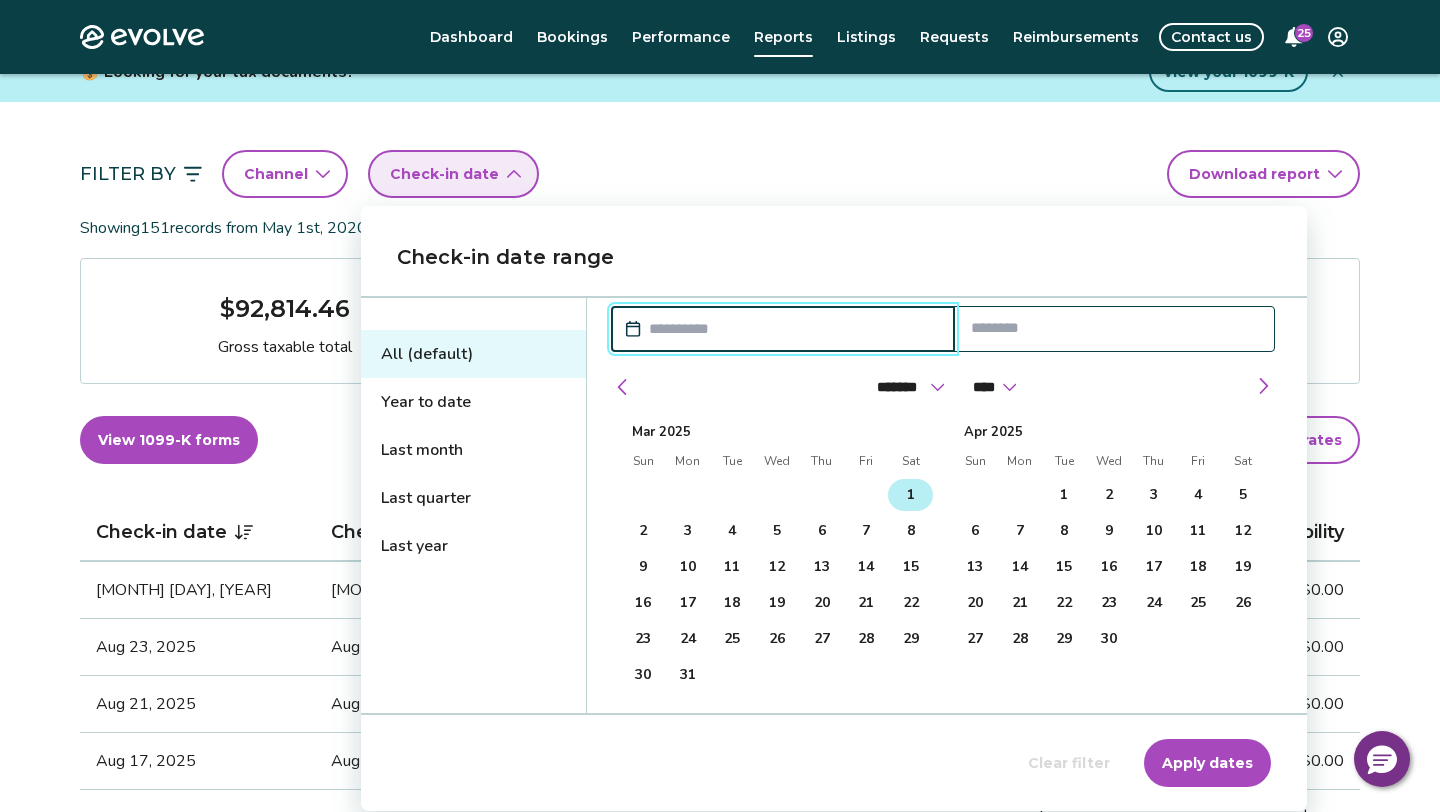 click on "1" at bounding box center (911, 495) 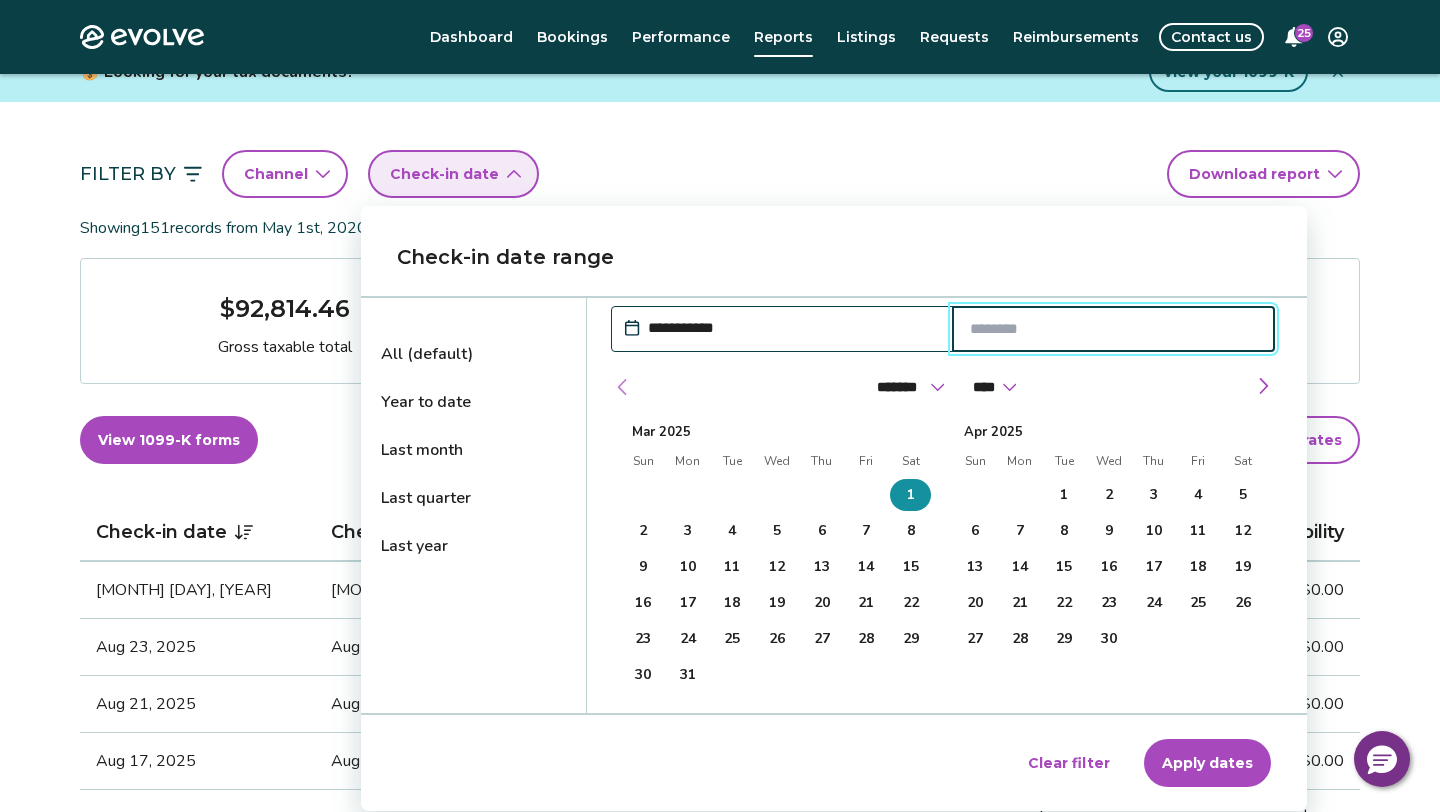 click at bounding box center [623, 387] 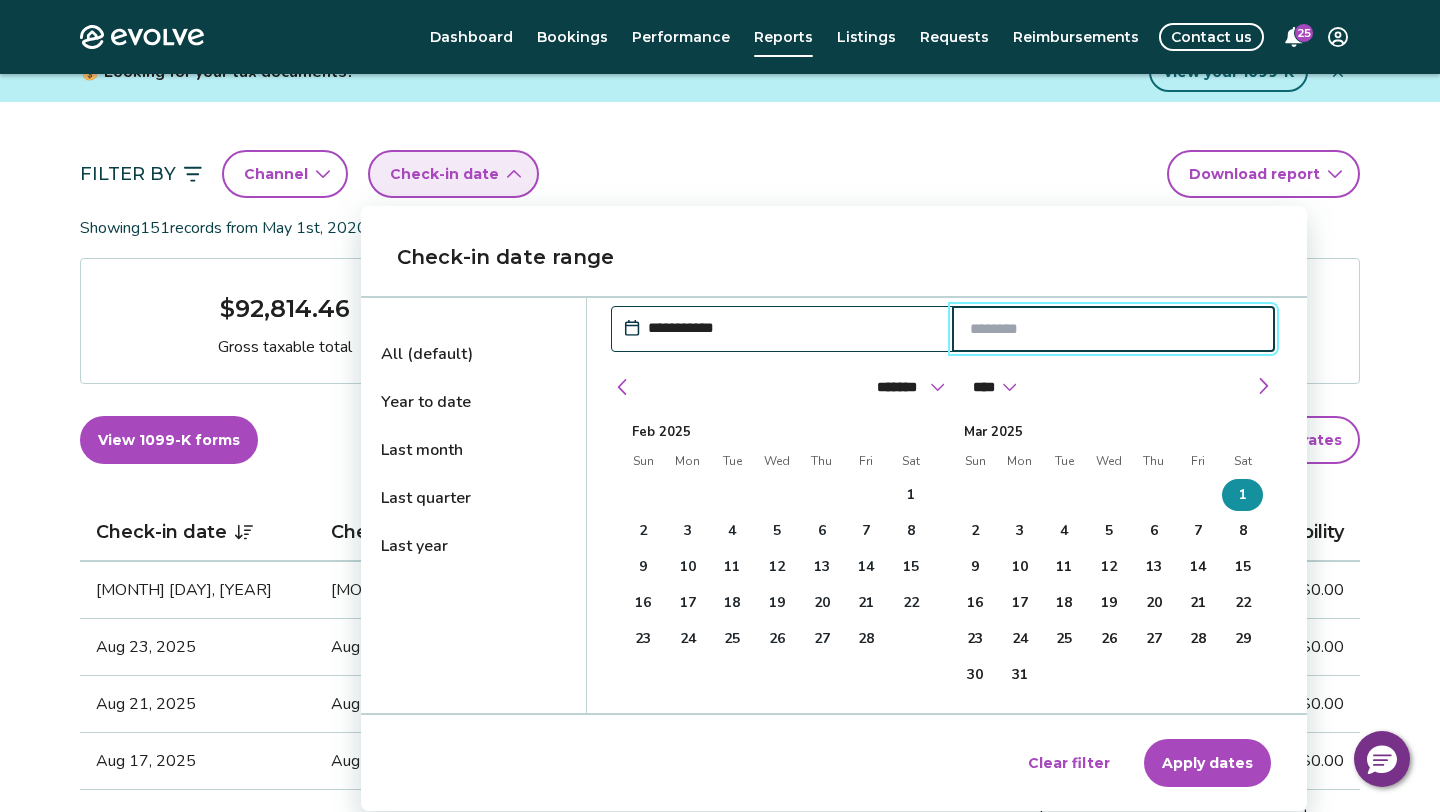 click on "**********" at bounding box center [792, 328] 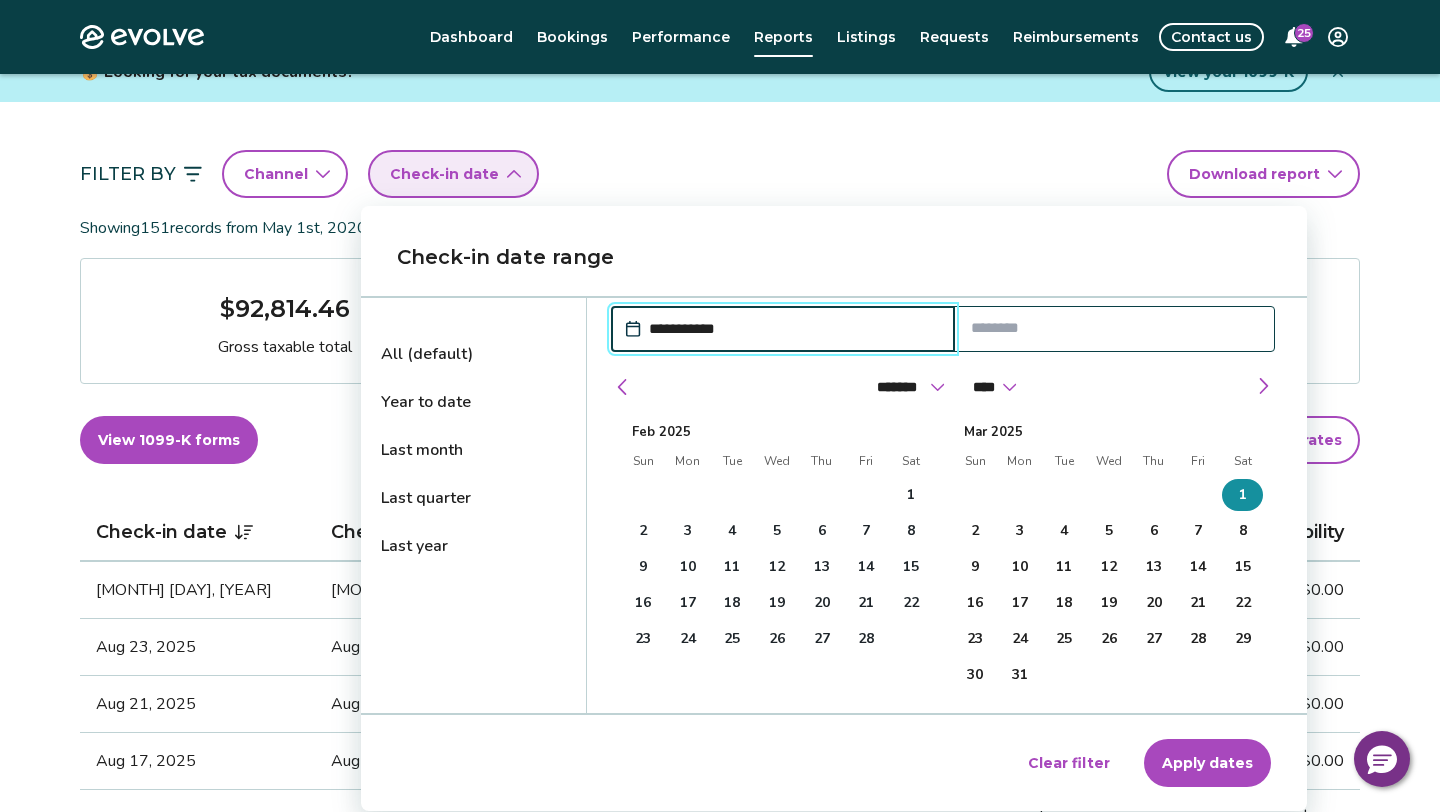 click on "**********" at bounding box center [793, 329] 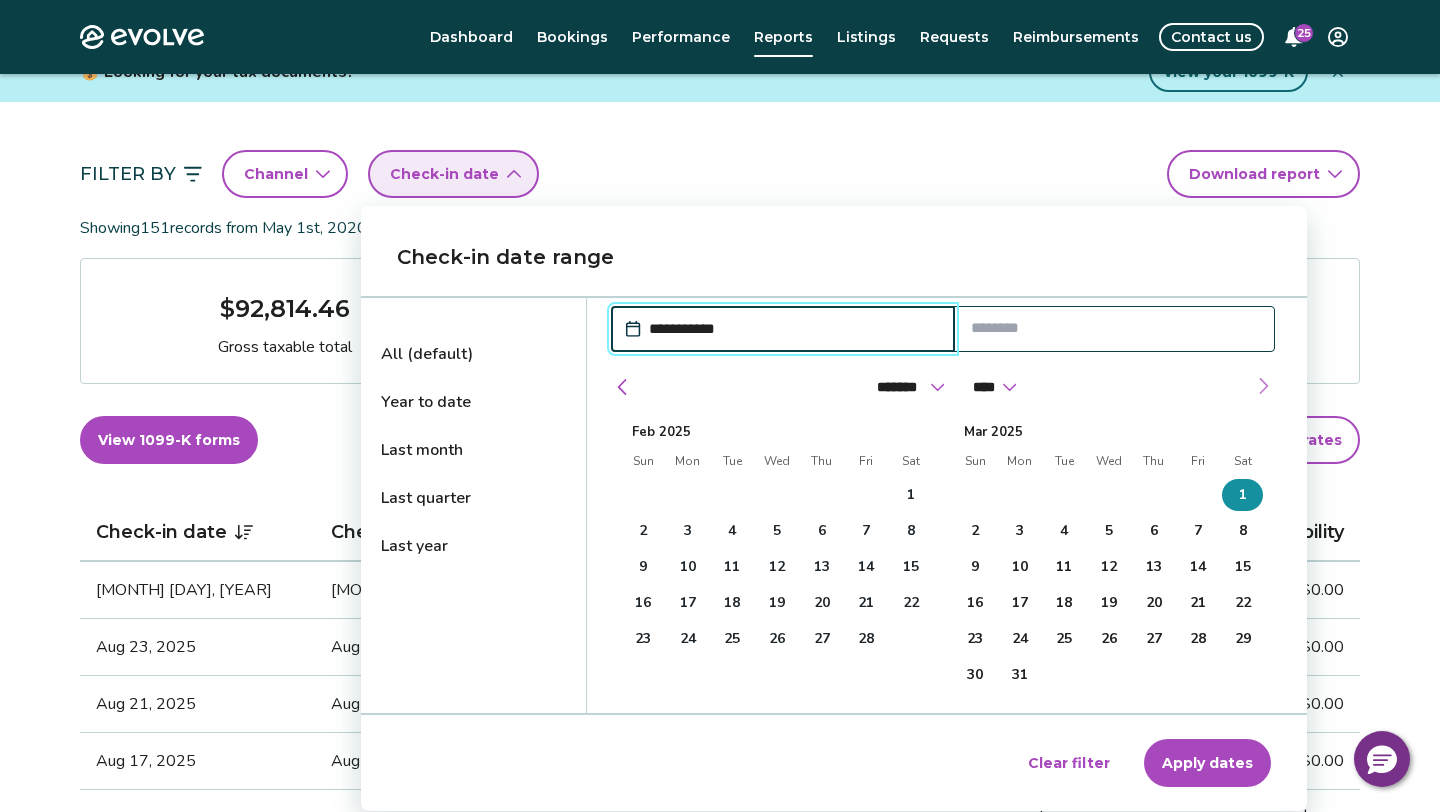 click at bounding box center [1263, 386] 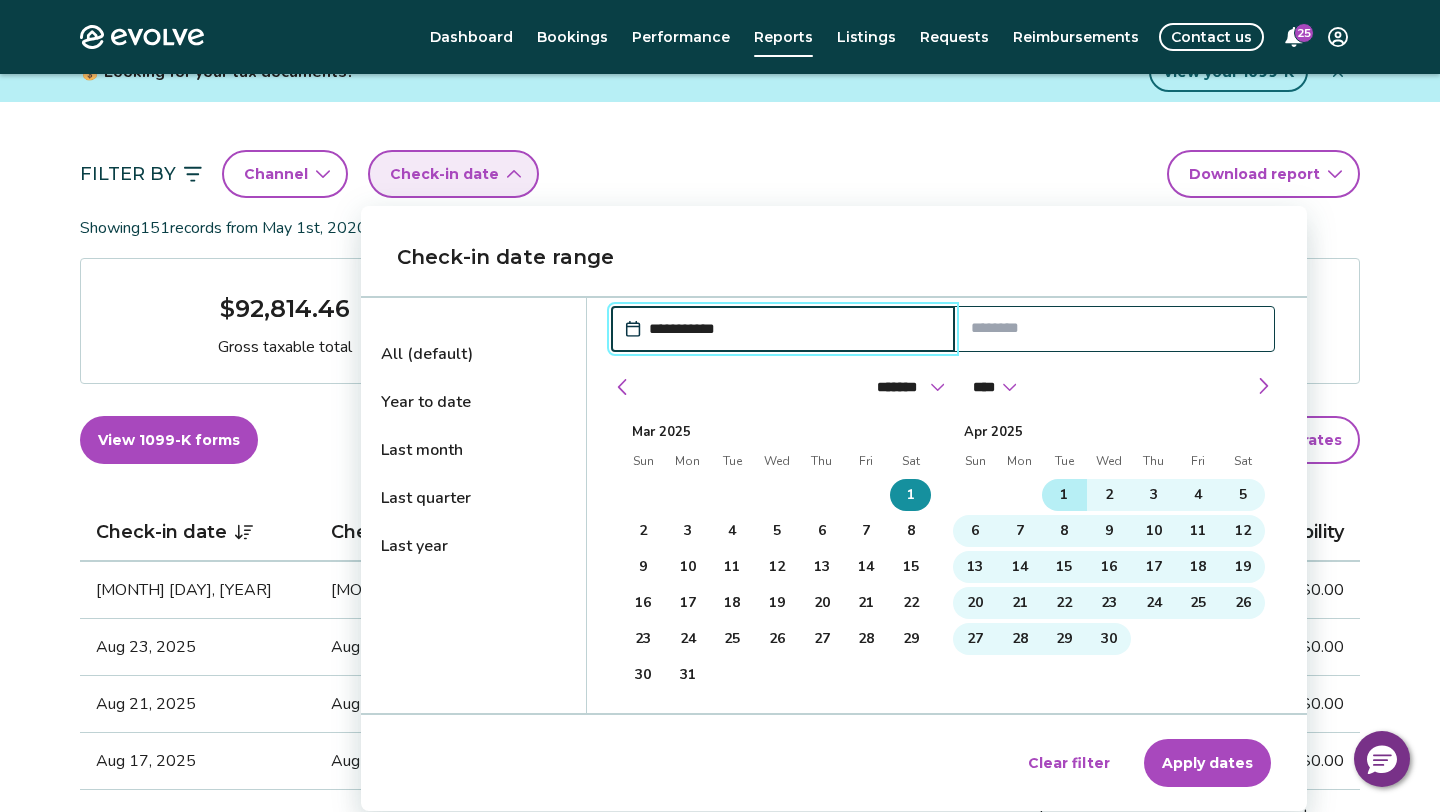click on "1" at bounding box center (1064, 495) 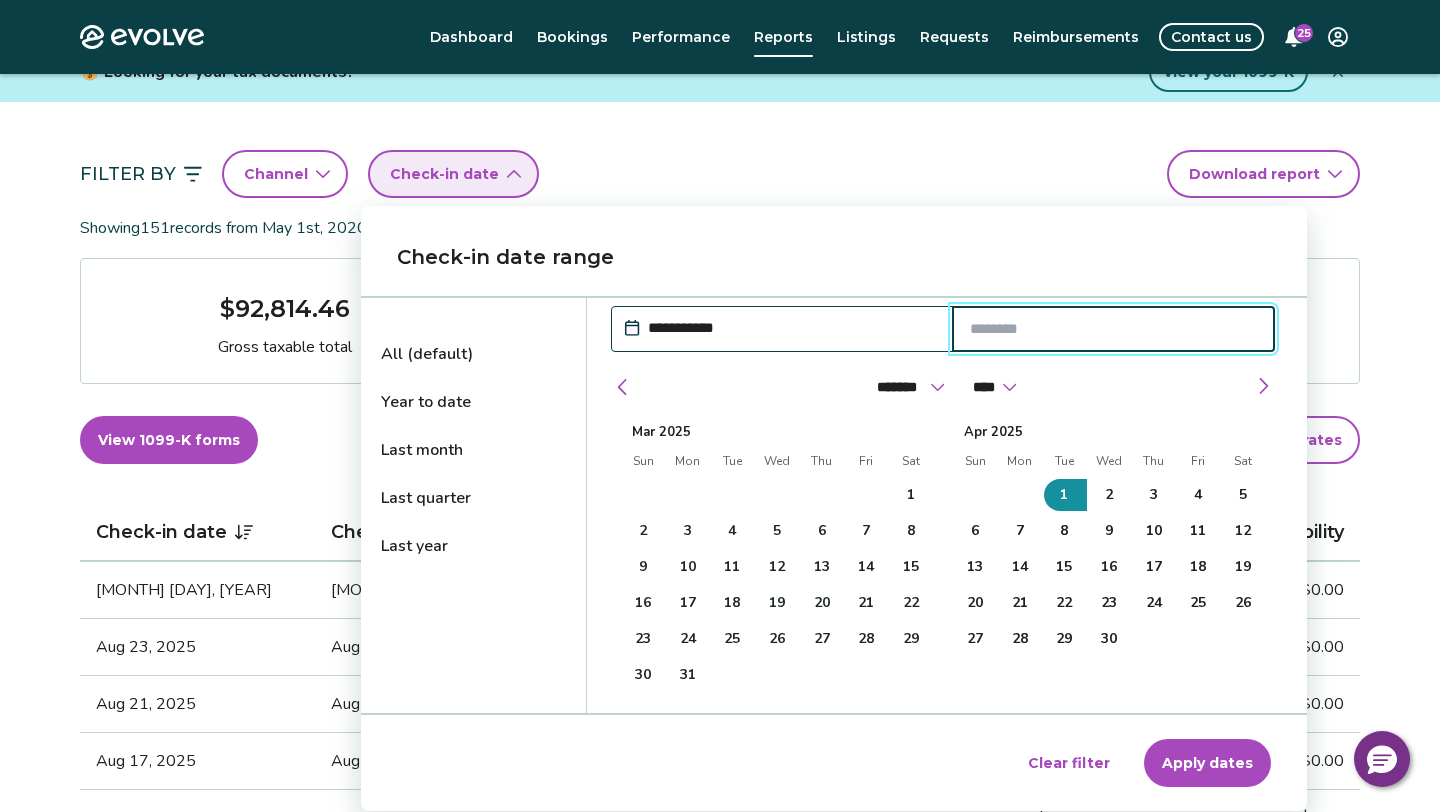 click at bounding box center [1114, 329] 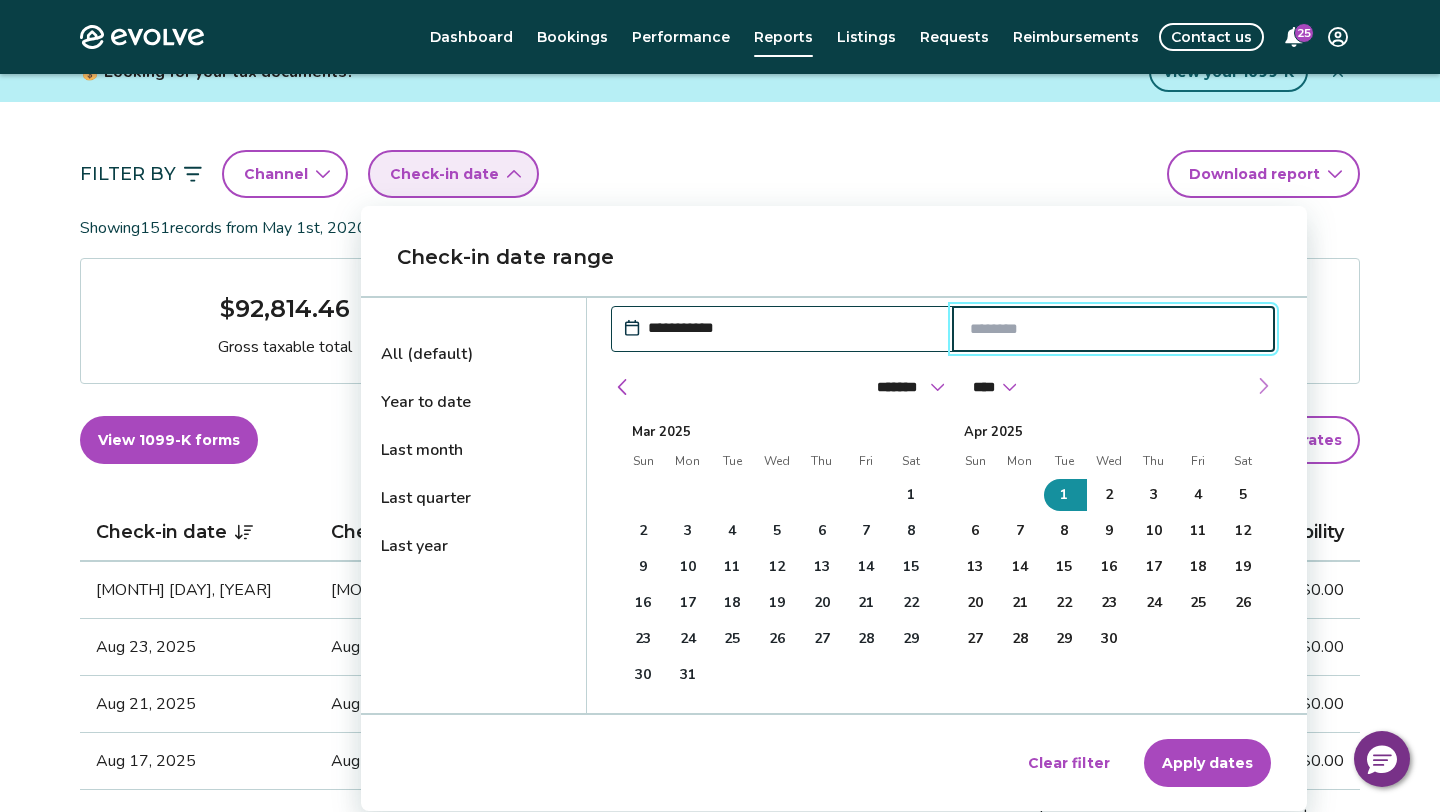 click at bounding box center [1263, 386] 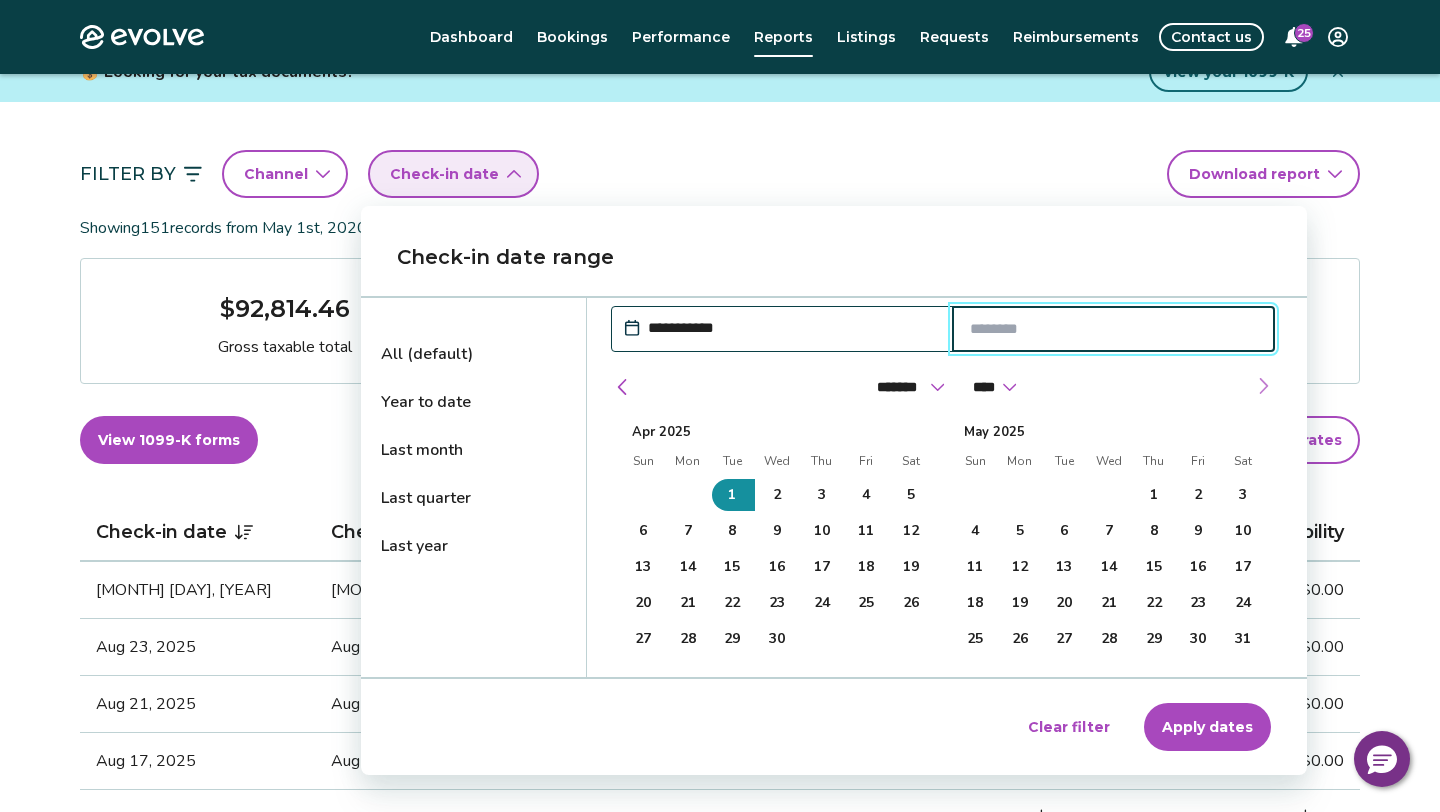 click at bounding box center (1263, 386) 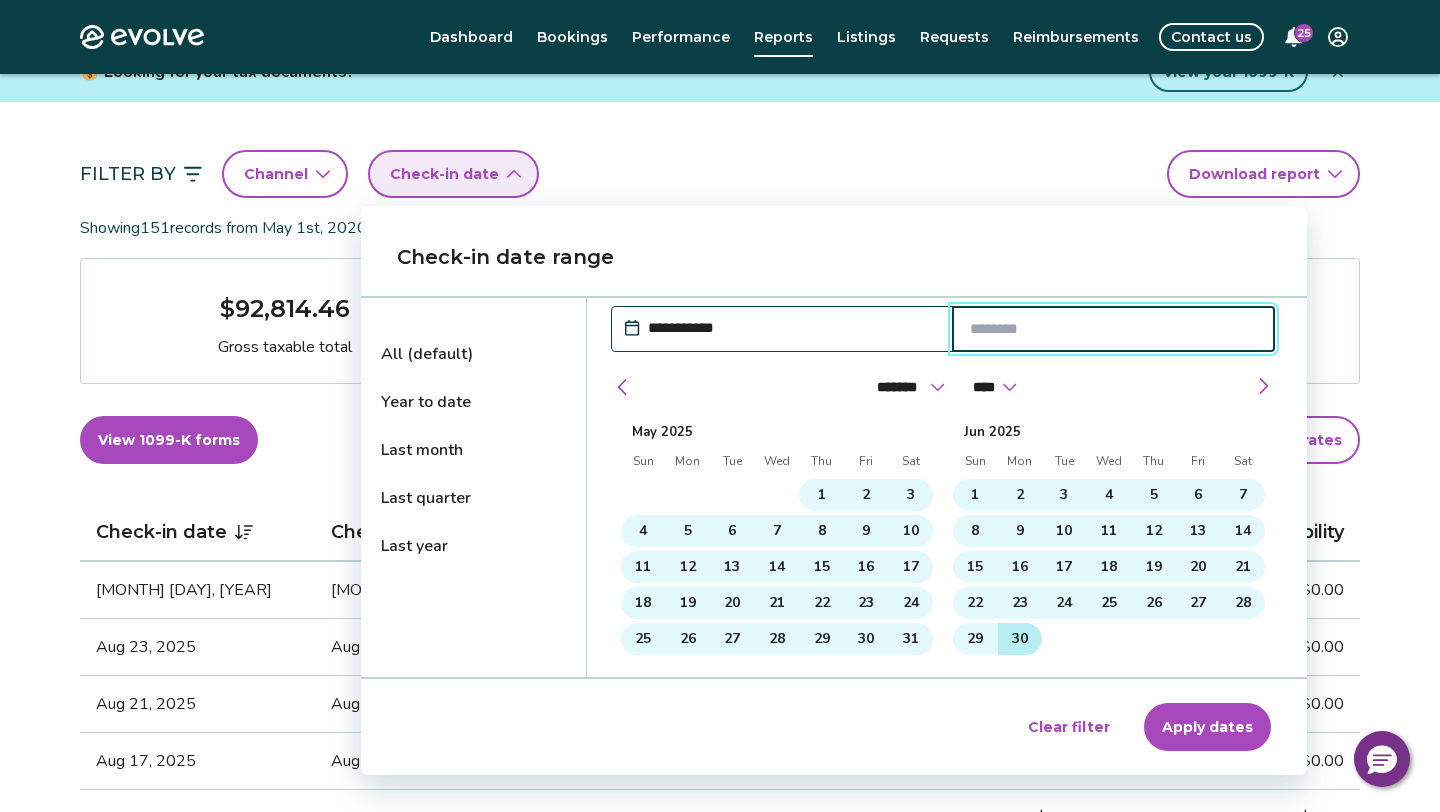 click on "30" at bounding box center (1020, 639) 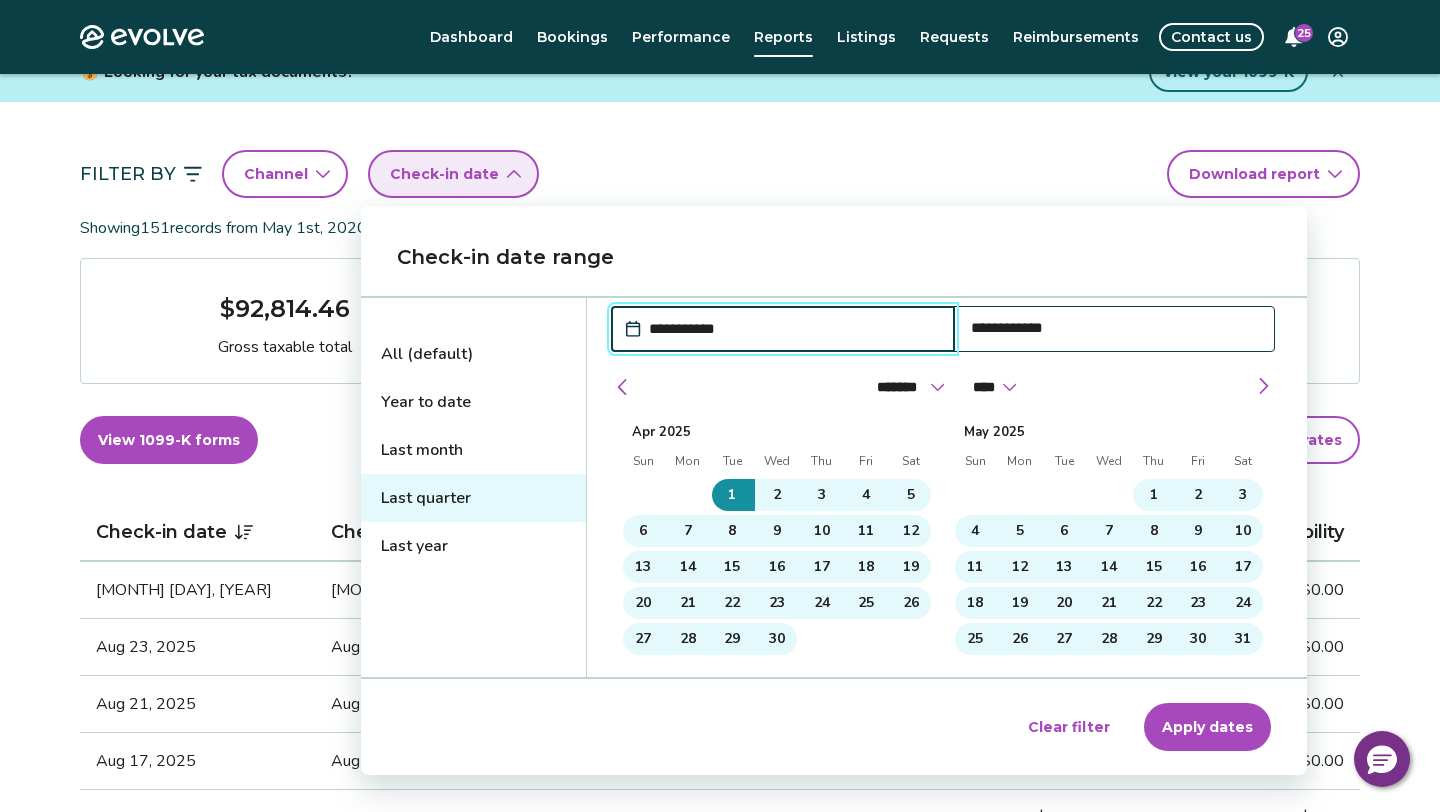 click on "Apply dates" at bounding box center [1207, 727] 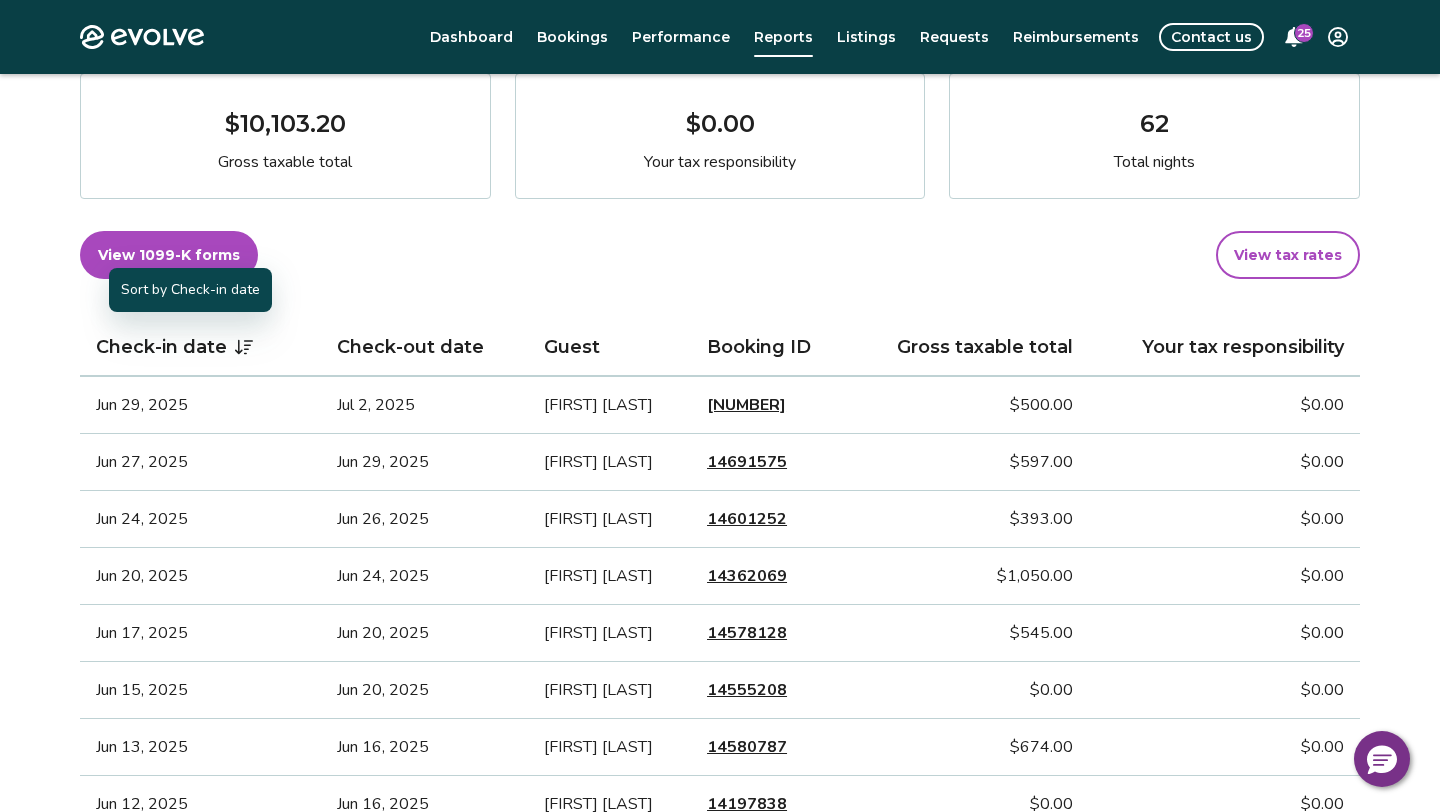 scroll, scrollTop: 343, scrollLeft: 0, axis: vertical 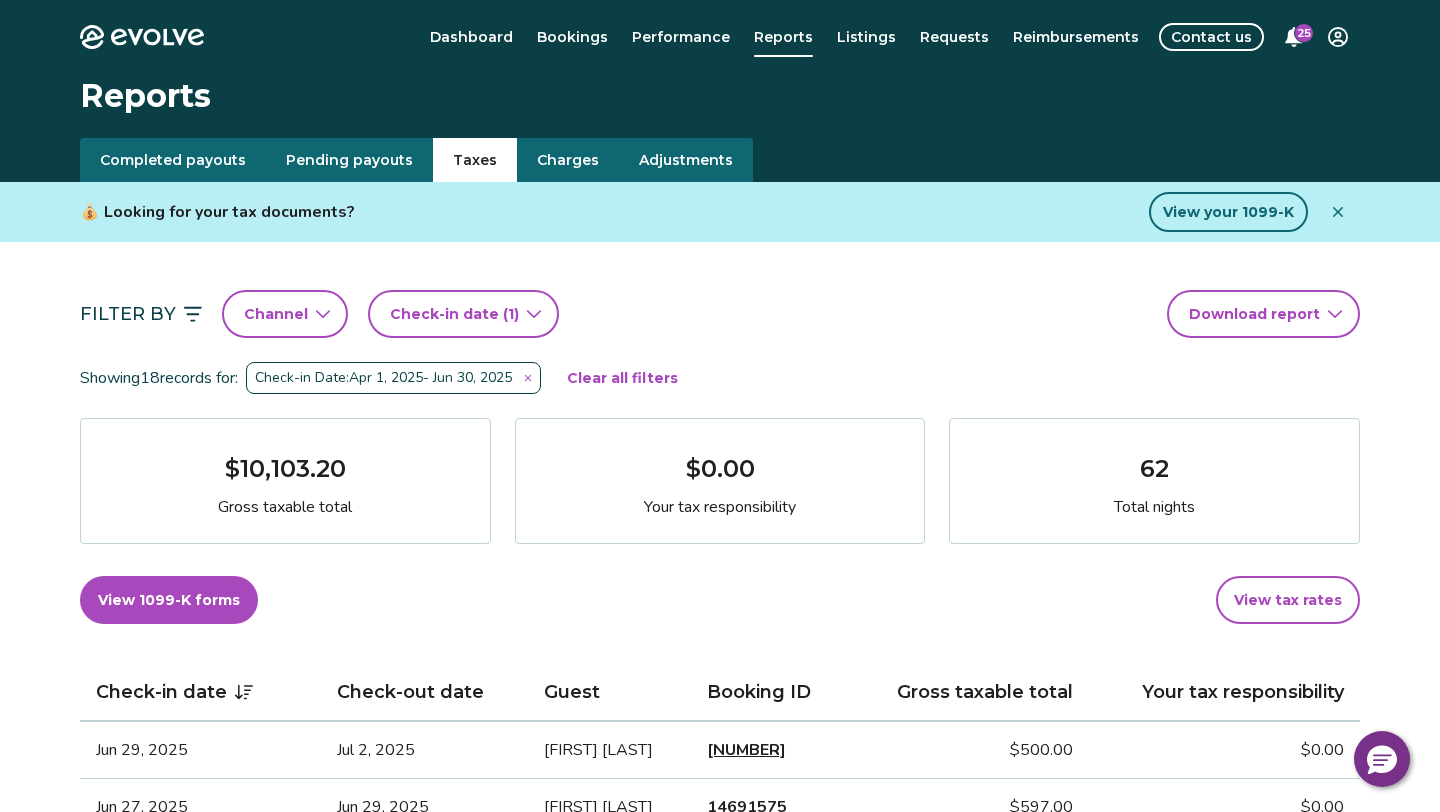 click on "(1)" at bounding box center (509, 314) 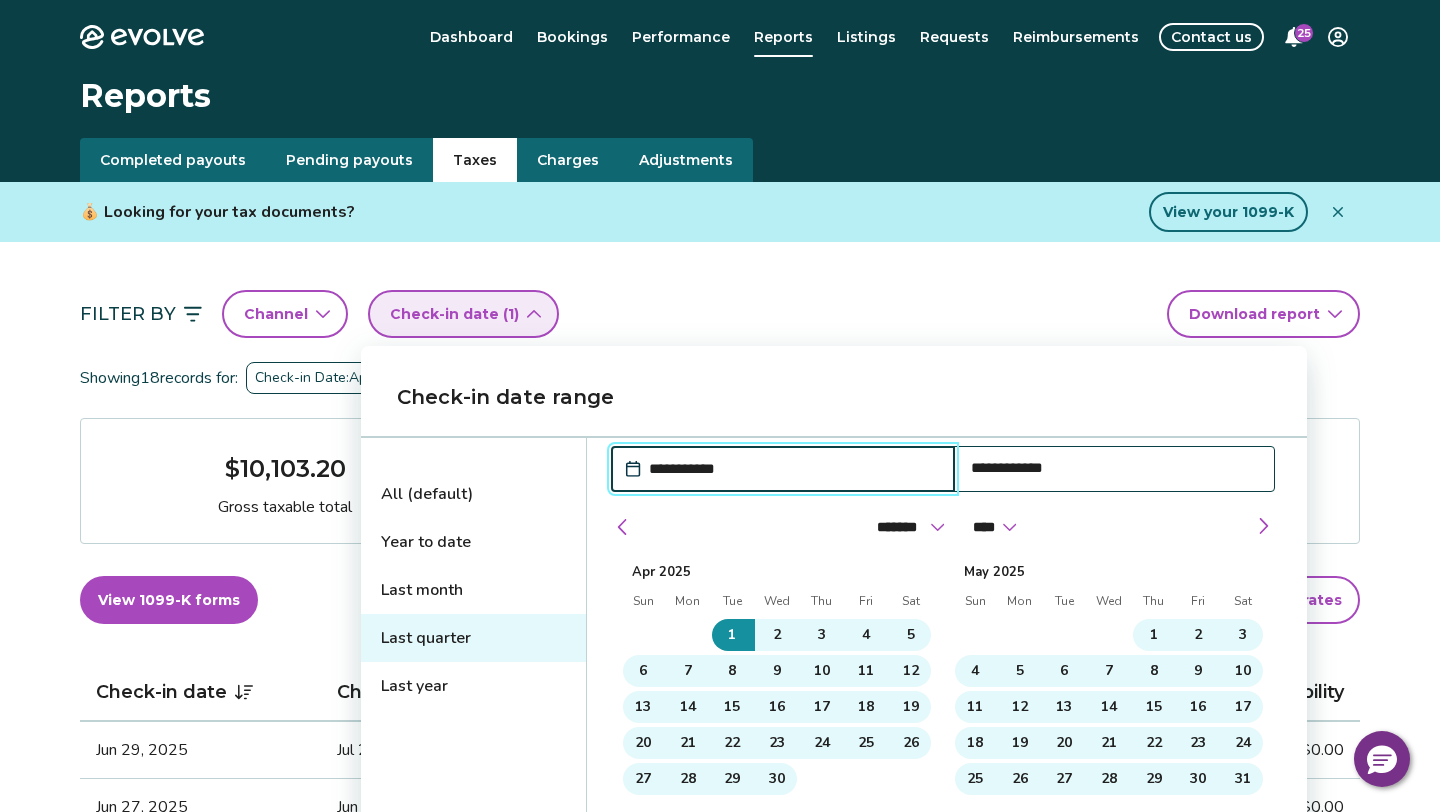 click on "Year to date" at bounding box center (473, 542) 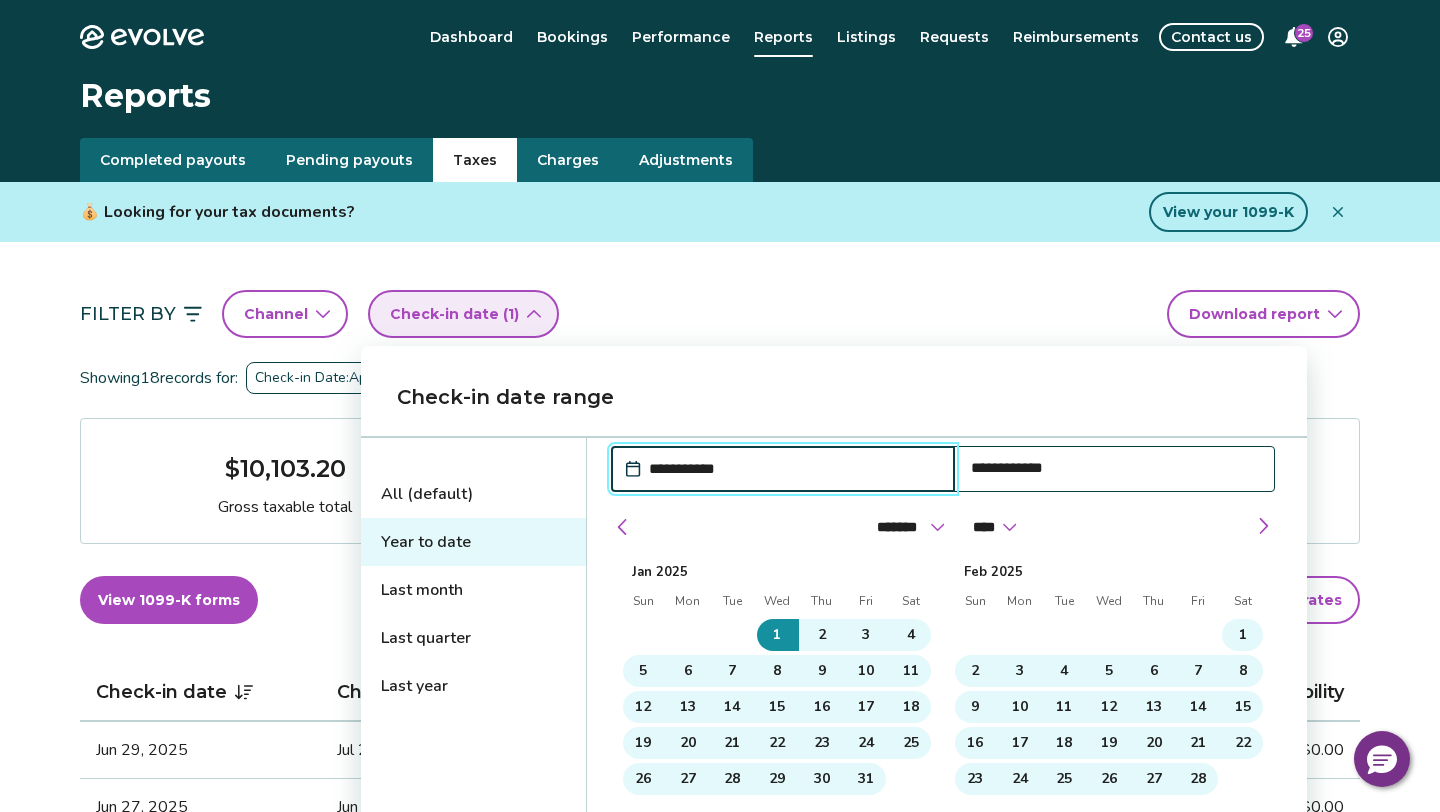 click on "Year to date" at bounding box center (473, 542) 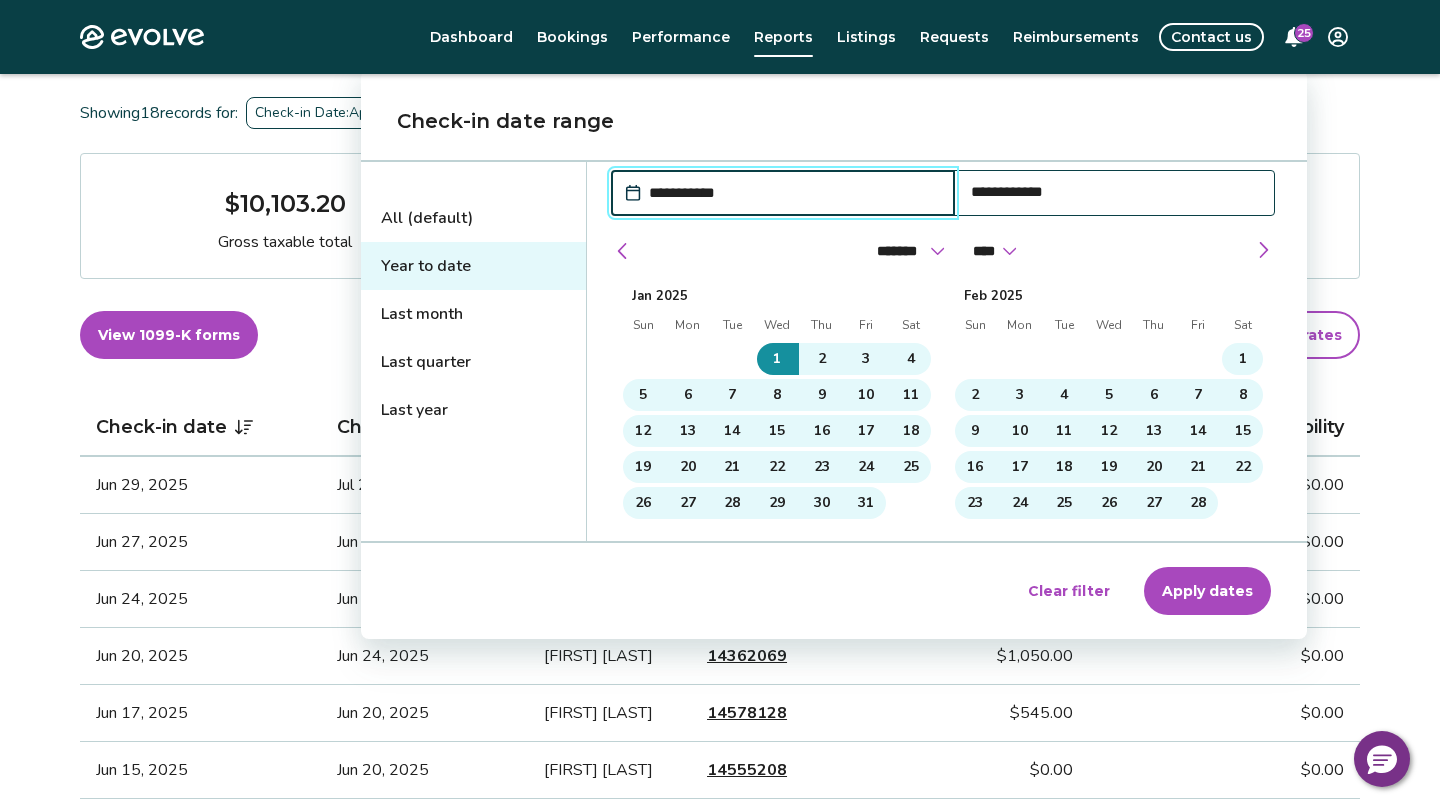 scroll, scrollTop: 291, scrollLeft: 0, axis: vertical 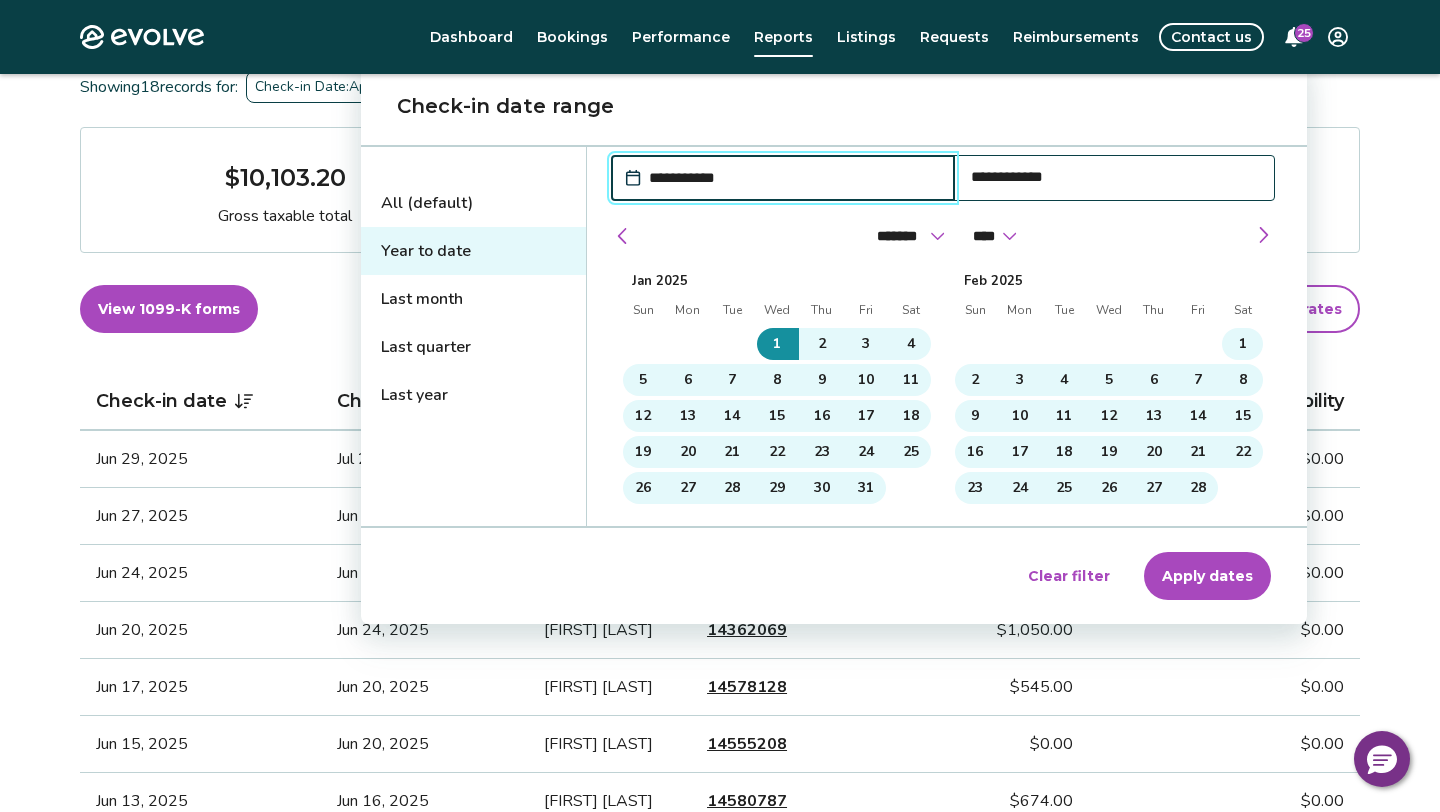 click on "Apply dates" at bounding box center [1207, 576] 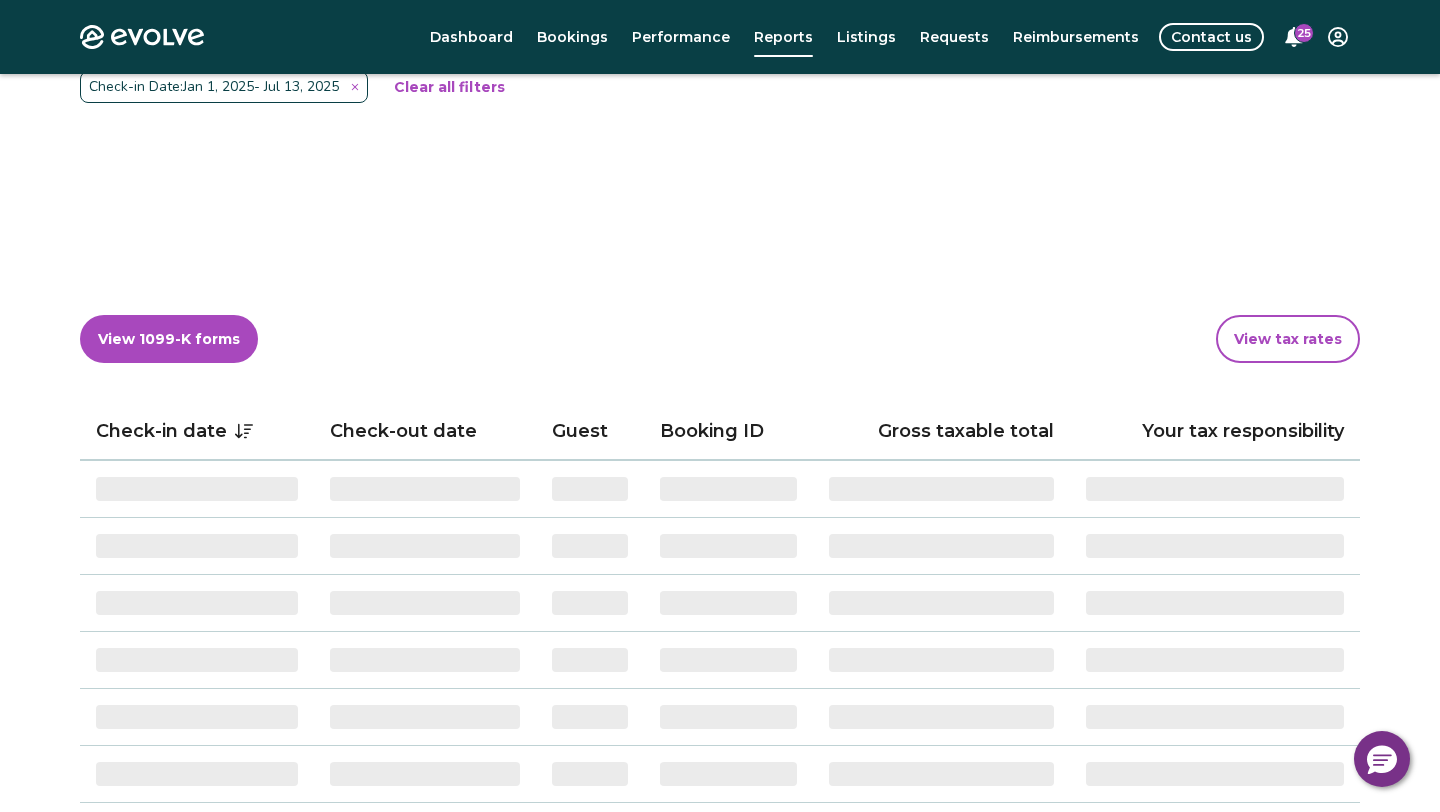 scroll, scrollTop: 290, scrollLeft: 0, axis: vertical 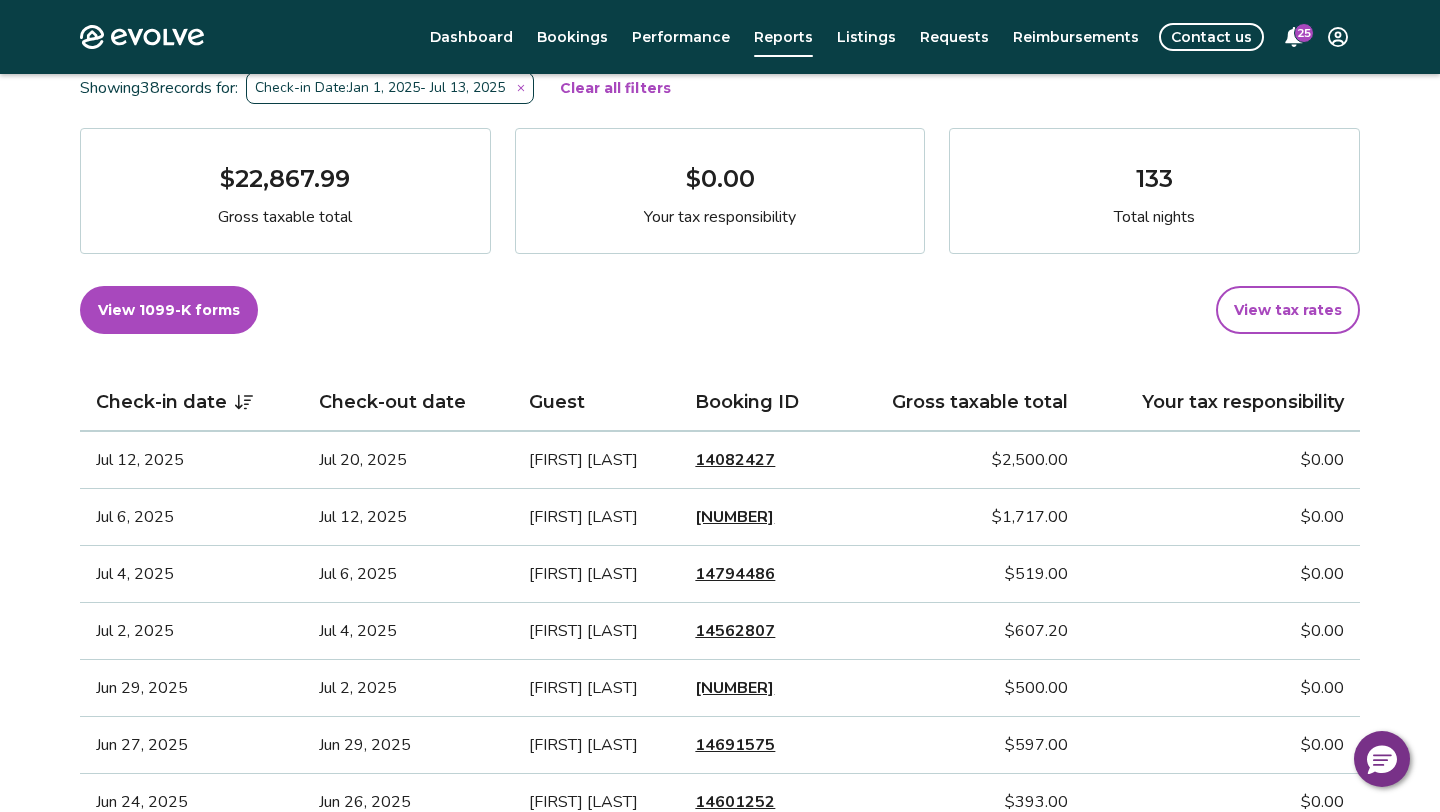 click on "Evolve Dashboard Bookings Performance Reports Listings Requests Reimbursements Contact us 25 Reports Completed payouts Pending payouts Taxes Charges Adjustments 💰 Looking for your tax documents? View your 1099-K Filter By  Channel Check-in date (1) Download   report Showing  38  records   for: Check-in Date:  [MONTH] [DAY], [YEAR]  -   [MONTH] [DAY], [YEAR] Clear all filters $[AMOUNT] Gross taxable total $[AMOUNT] Your tax responsibility 133 Total nights View 1099-K forms View tax rates Check-in date Check-out date Guest Booking ID Gross taxable total Your tax responsibility [MONTH] [DAY], [YEAR] [MONTH] [DAY], [YEAR] [FIRST] [LAST] $[AMOUNT] $[AMOUNT] [MONTH] [DAY], [YEAR] [MONTH] [DAY], [YEAR] [FIRST] [LAST] $[AMOUNT] $[AMOUNT] [MONTH] [DAY], [YEAR] [MONTH] [DAY], [YEAR] [FIRST] [LAST] $[AMOUNT] $[AMOUNT] [MONTH] [DAY], [YEAR] [MONTH] [DAY], [YEAR] [FIRST] [LAST] $[AMOUNT] $[AMOUNT] [MONTH] [DAY], [YEAR] [MONTH] [DAY], [YEAR] [FIRST] [LAST] $[AMOUNT] $[AMOUNT] [MONTH] [DAY], [YEAR] [MONTH] [DAY], [YEAR] [FIRST] [LAST] $[AMOUNT] $[AMOUNT] [MONTH] [DAY], [YEAR] [MONTH] [DAY], [YEAR] [FIRST] [LAST] $[AMOUNT] $[AMOUNT]" at bounding box center [720, 1084] 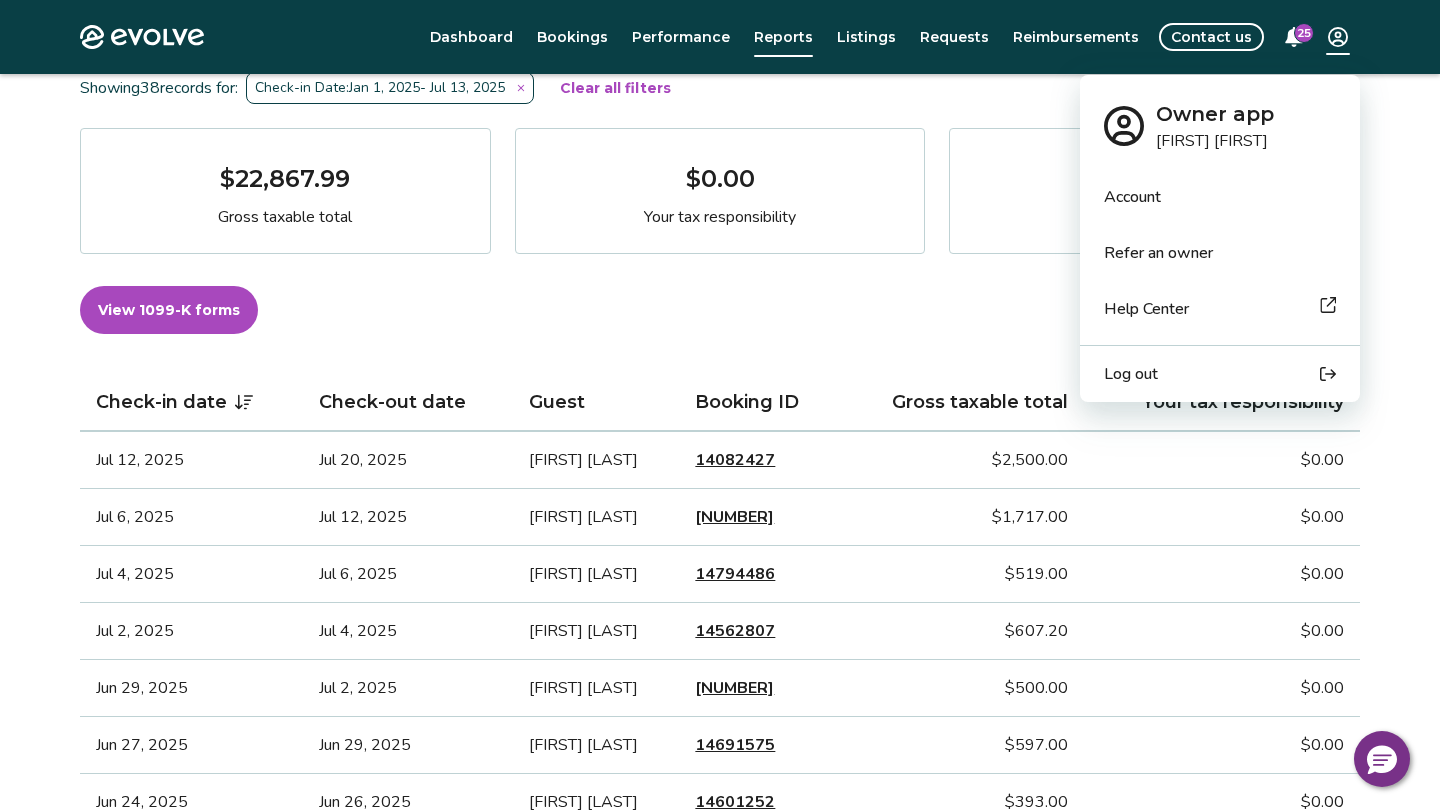 click on "Log out" at bounding box center [1131, 374] 